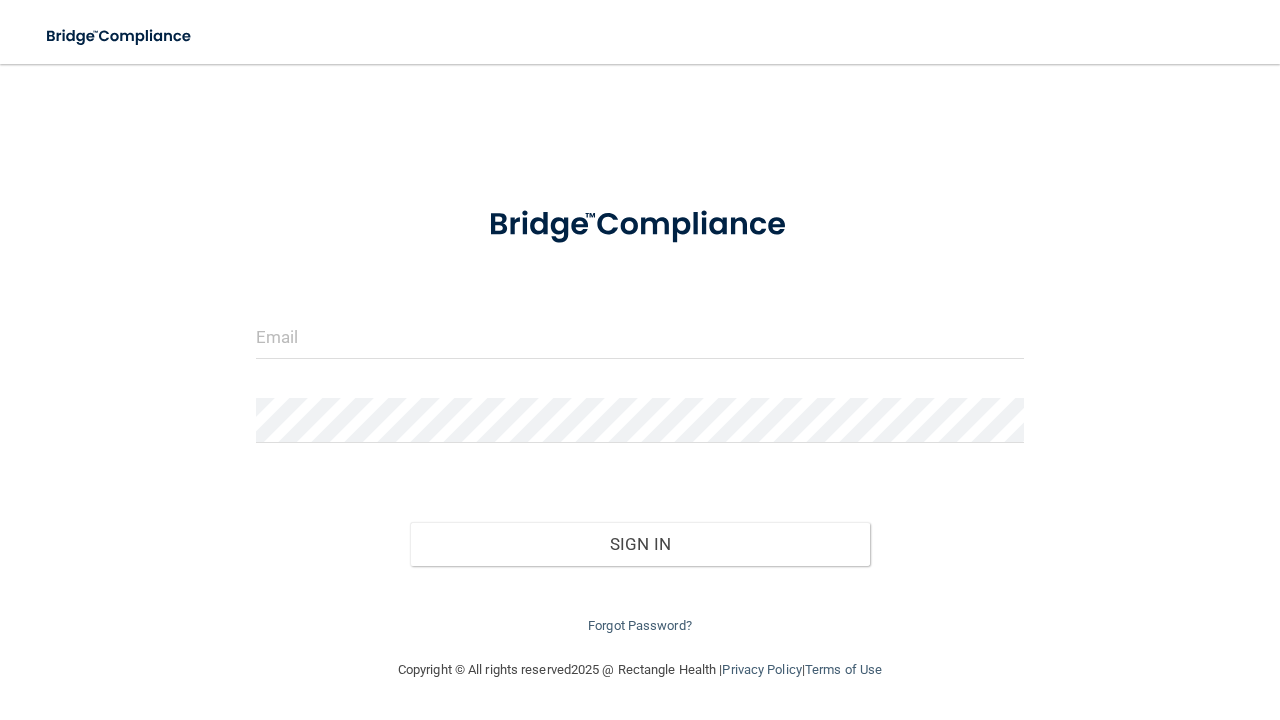 scroll, scrollTop: 0, scrollLeft: 0, axis: both 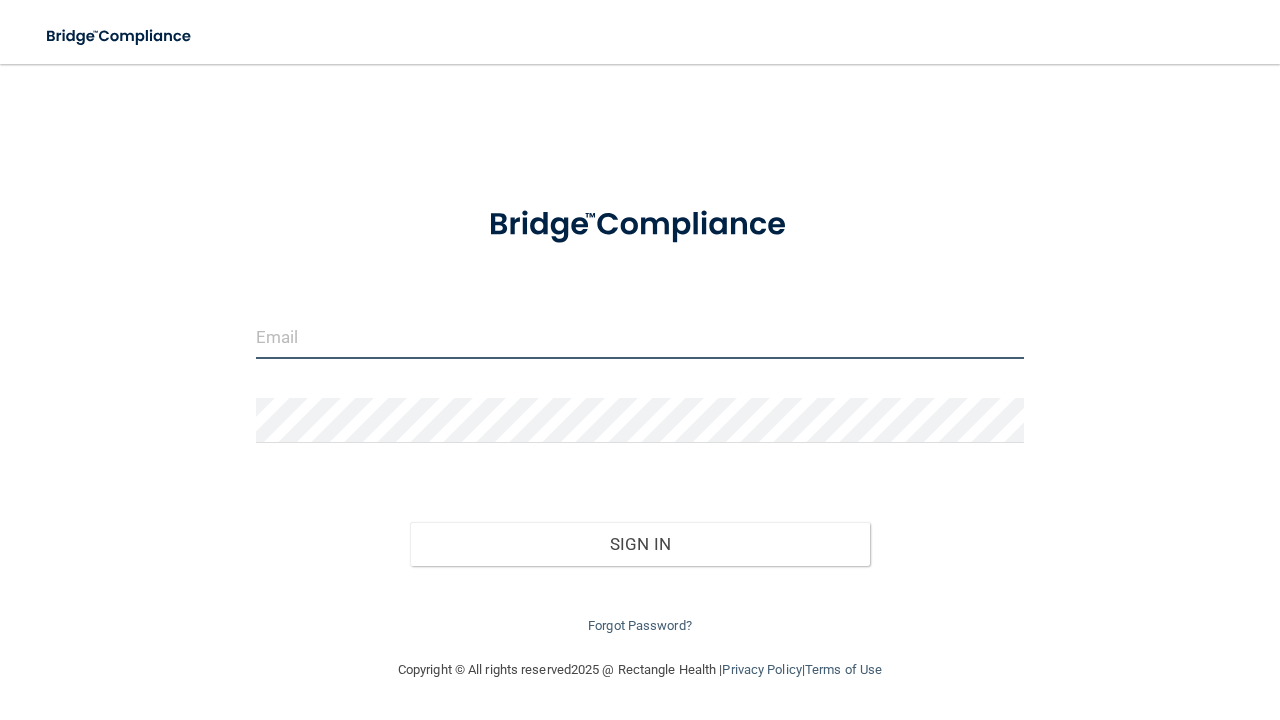 type on "[EMAIL]" 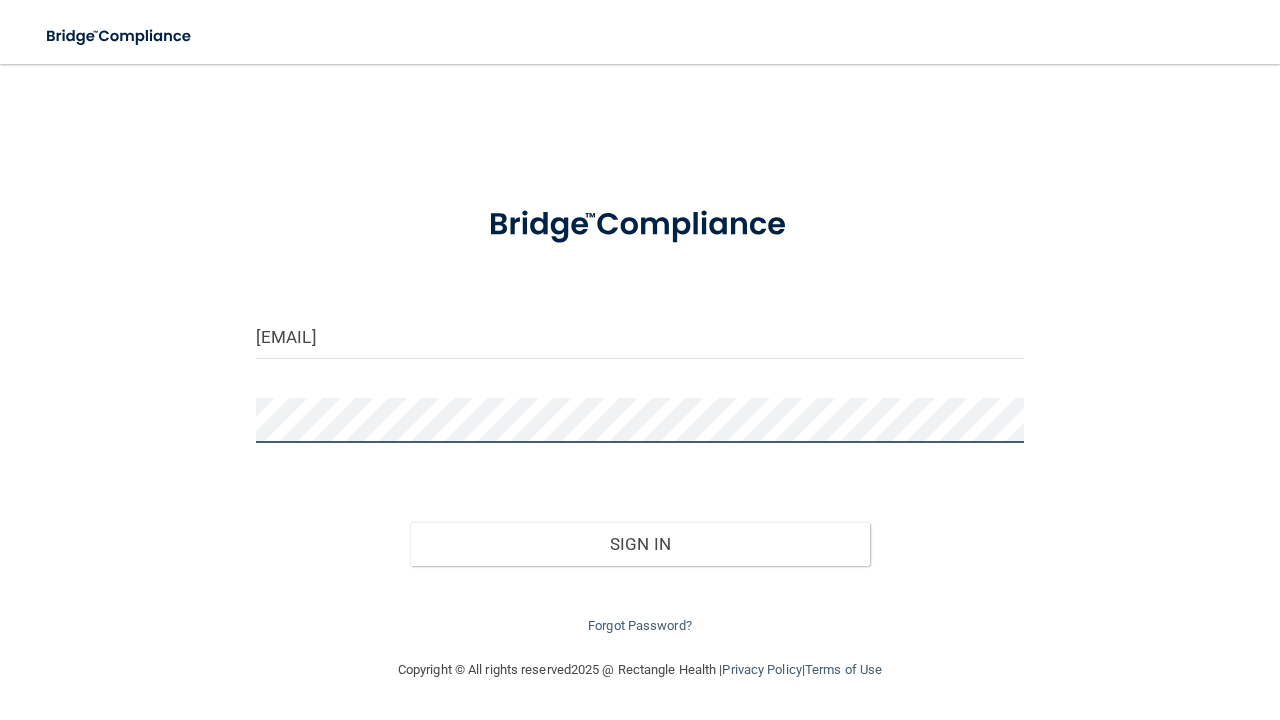 click on "Sign In" at bounding box center [640, 544] 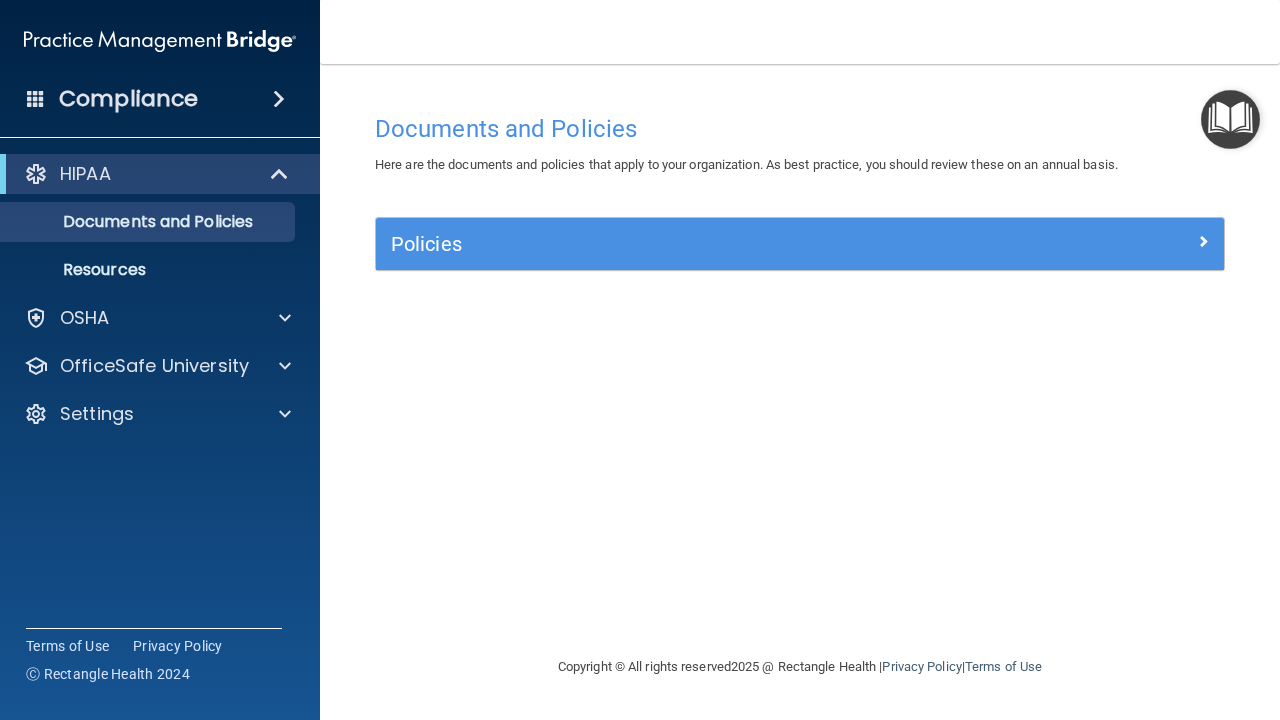 click at bounding box center [1203, 241] 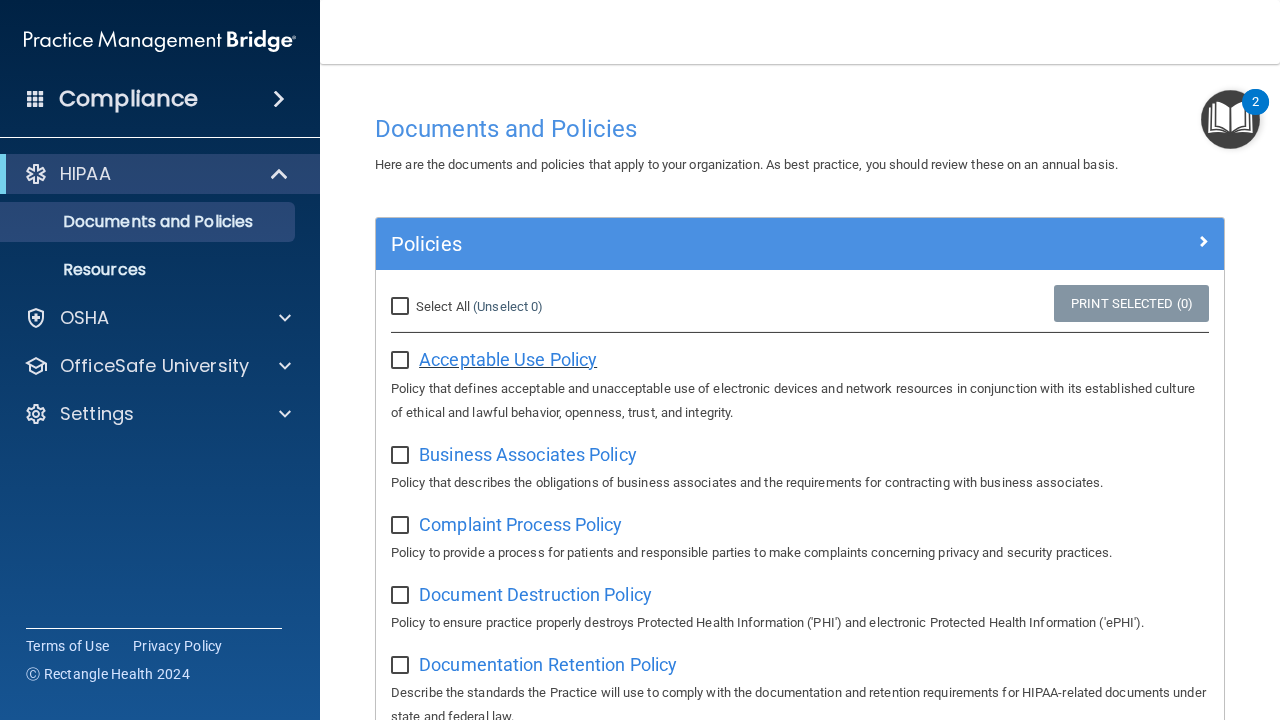 click on "Acceptable Use Policy" at bounding box center (508, 359) 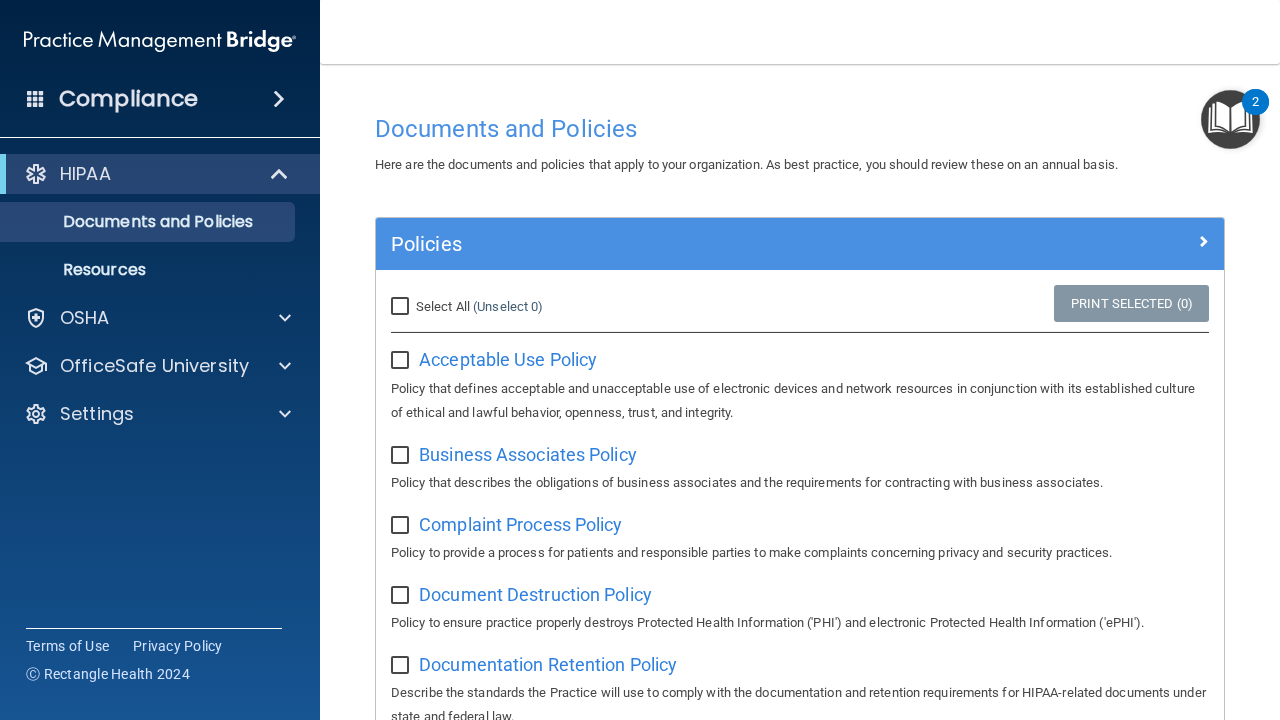 scroll, scrollTop: 0, scrollLeft: 0, axis: both 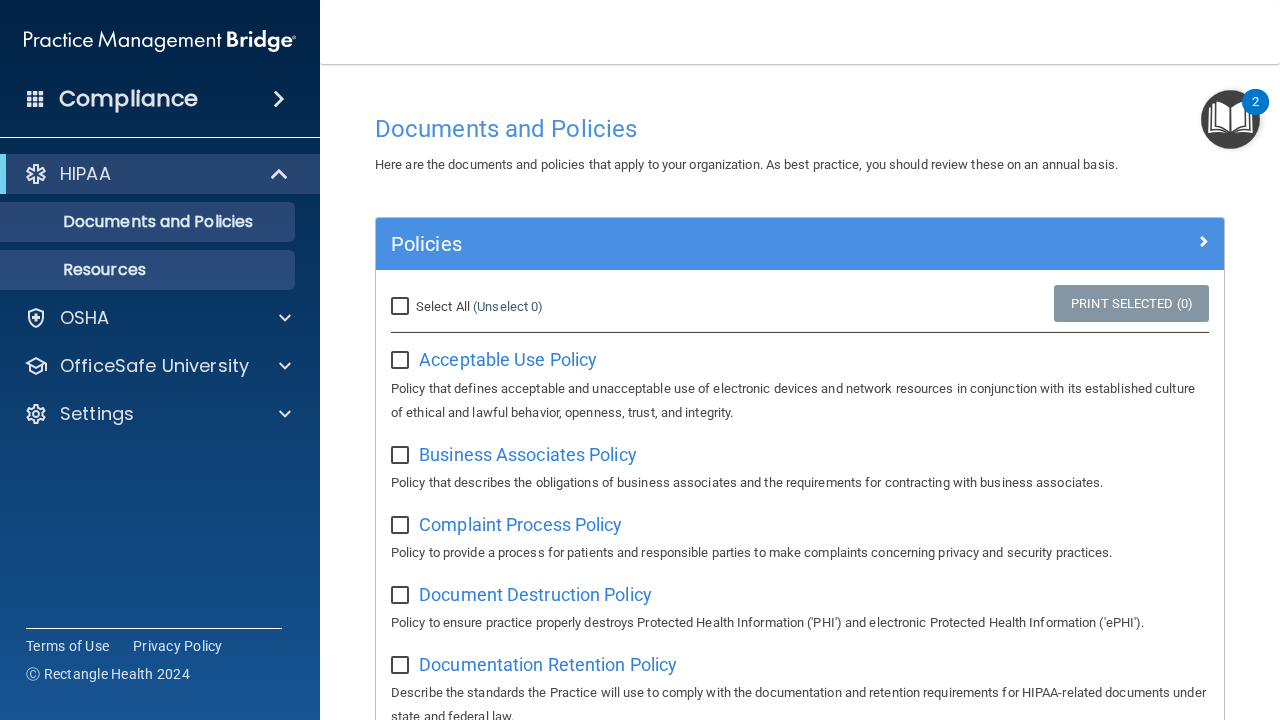 click on "Resources" at bounding box center (149, 270) 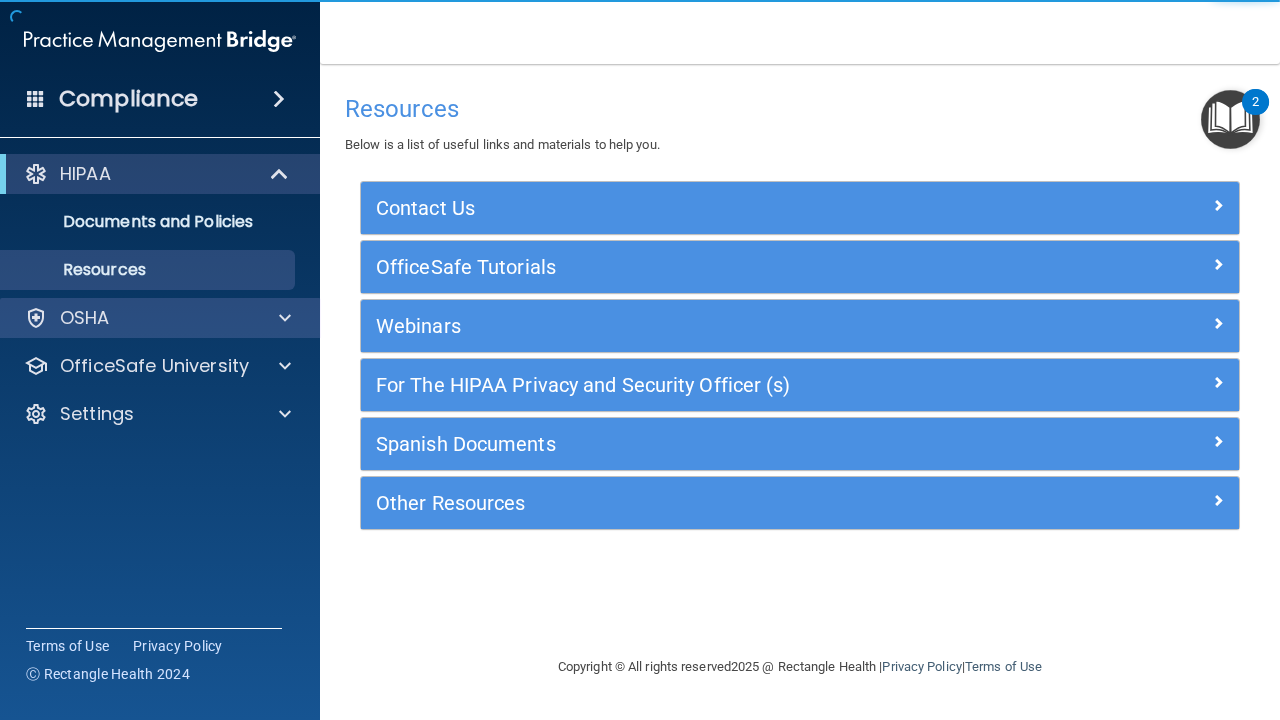 click on "OSHA" at bounding box center (133, 318) 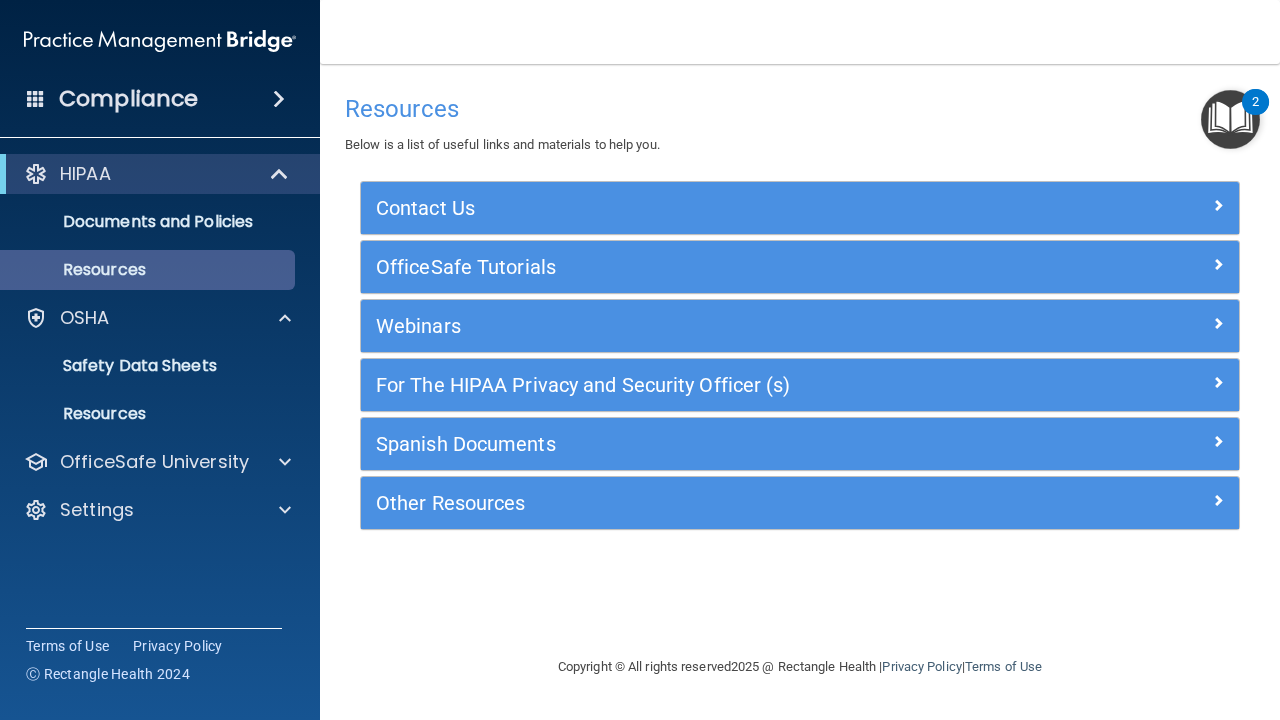 click on "Resources" at bounding box center [137, 270] 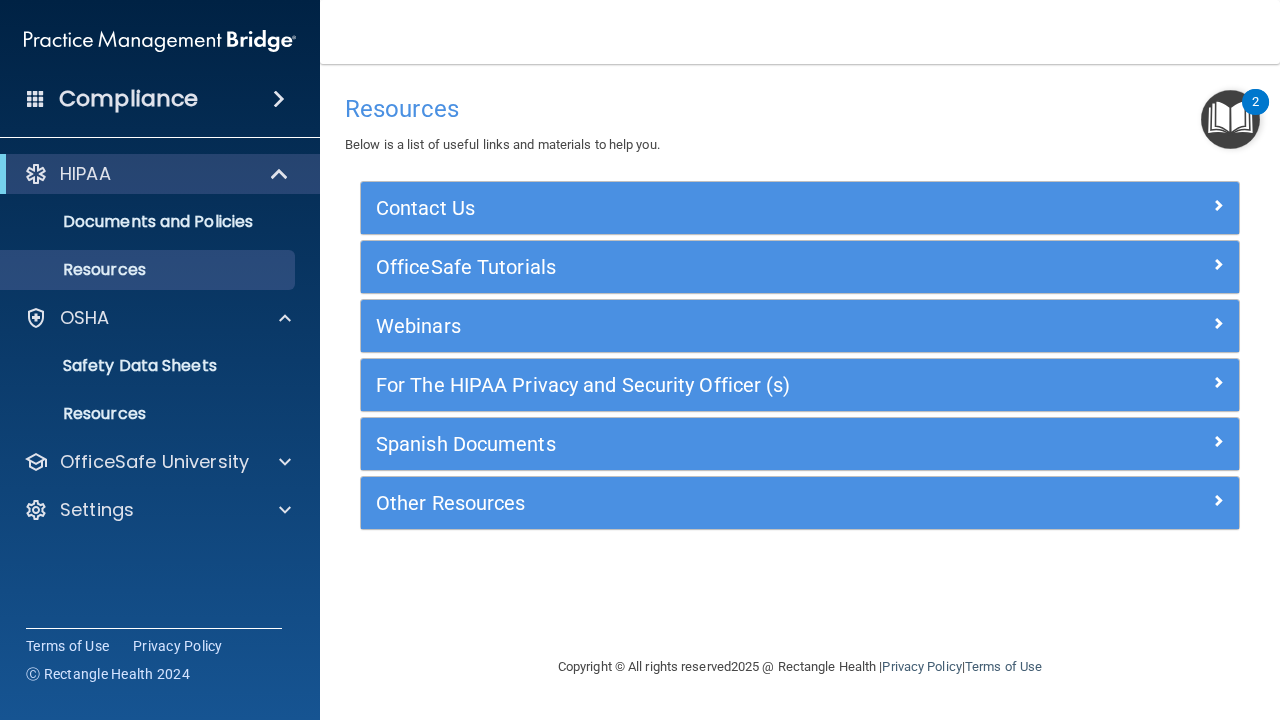 click on "Compliance" at bounding box center (160, 99) 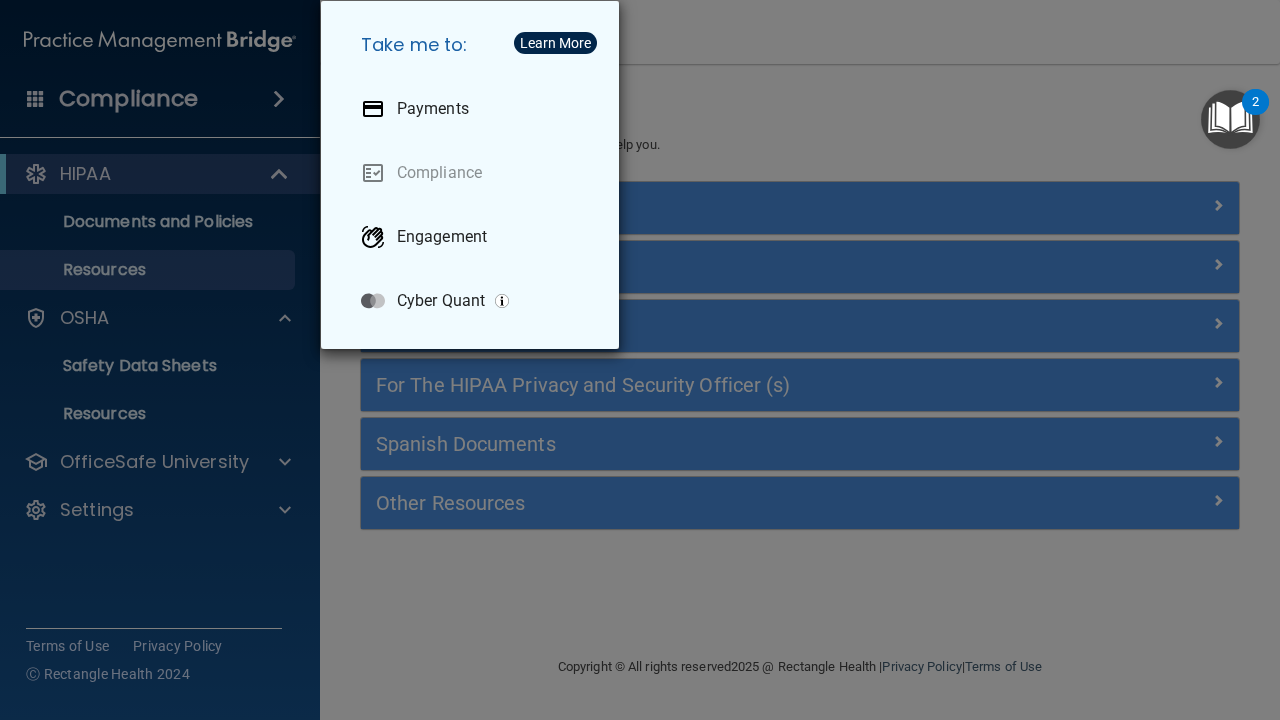 click on "Take me to:             Payments                   Compliance                     Engagement                     Cyber Quant" at bounding box center (640, 360) 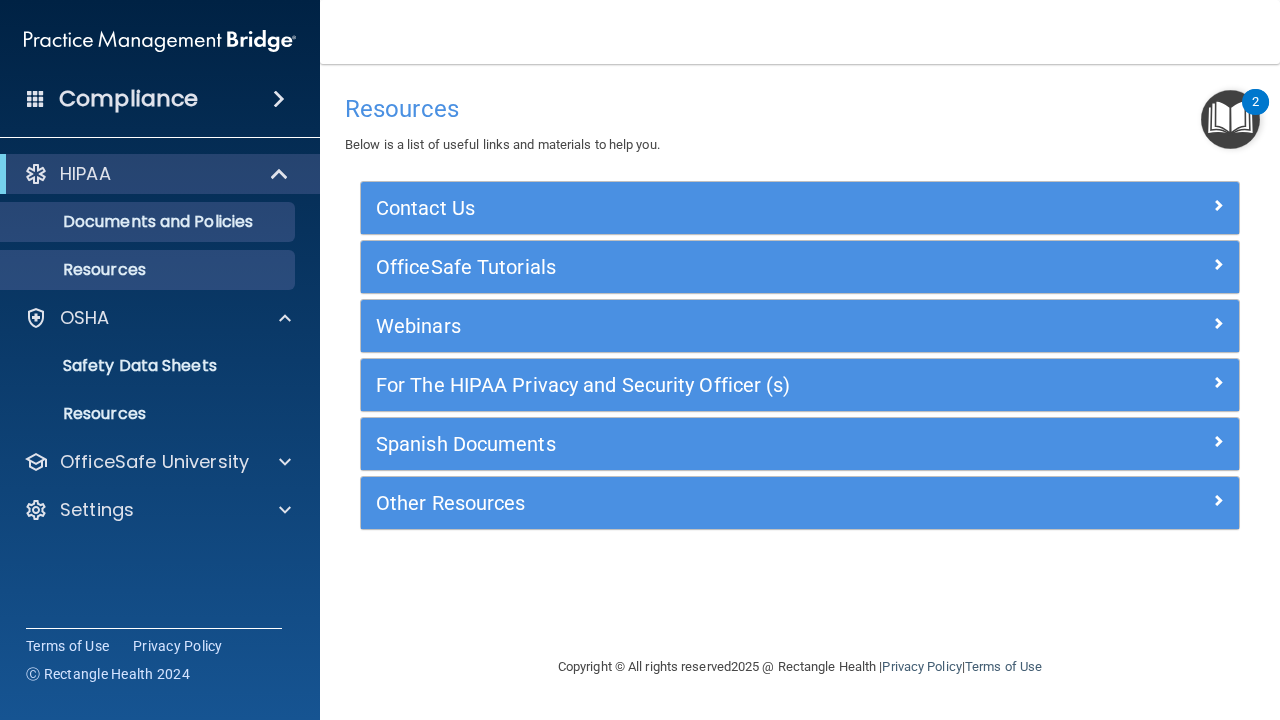 click on "Documents and Policies" at bounding box center (149, 222) 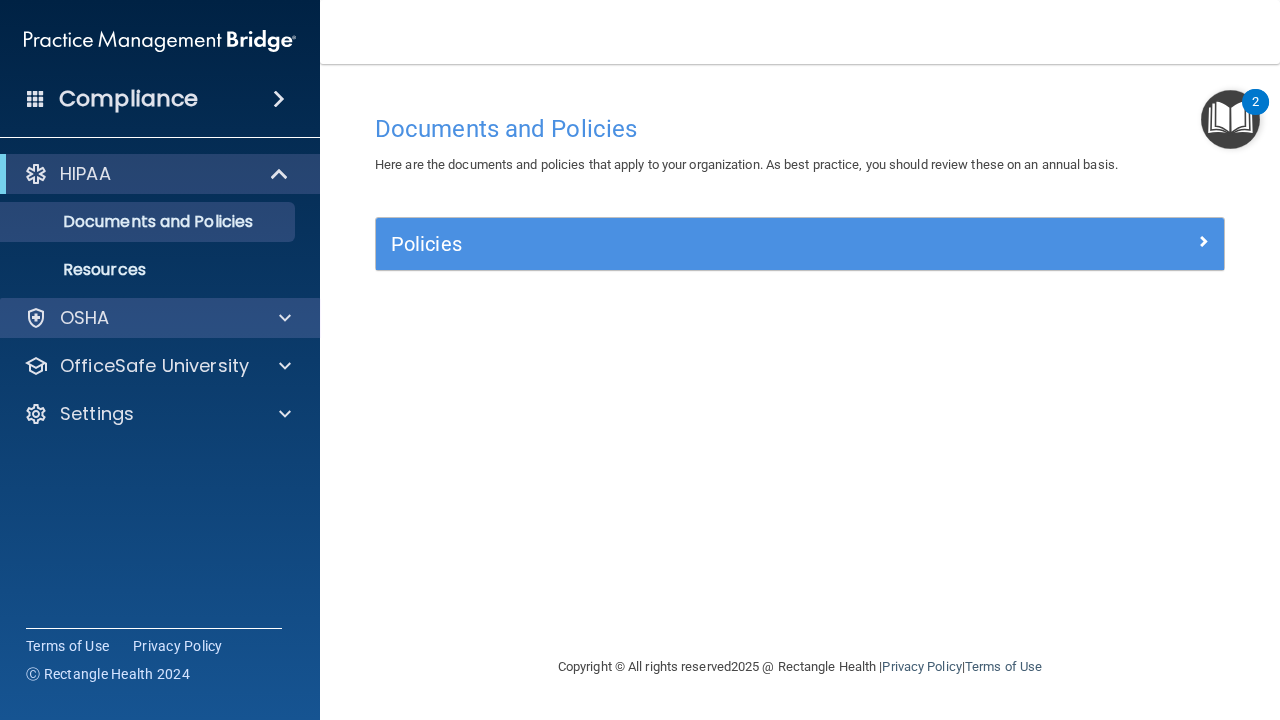 click at bounding box center (282, 318) 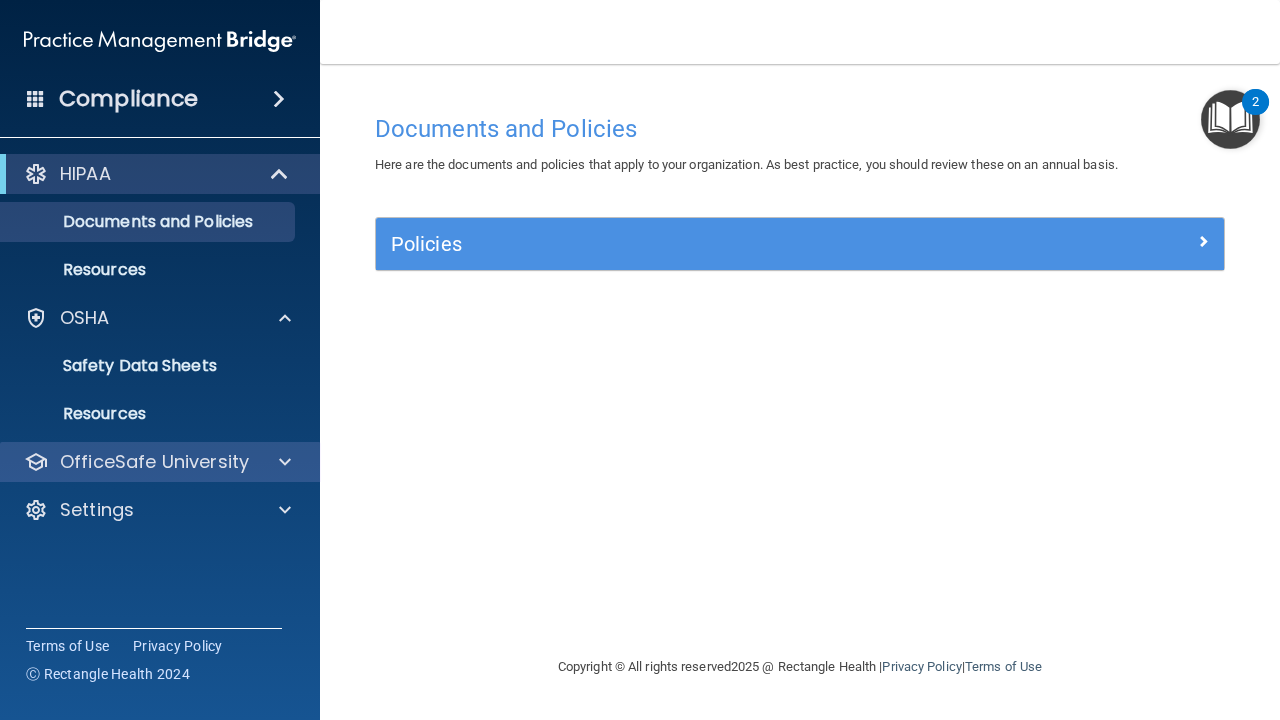 click at bounding box center [285, 462] 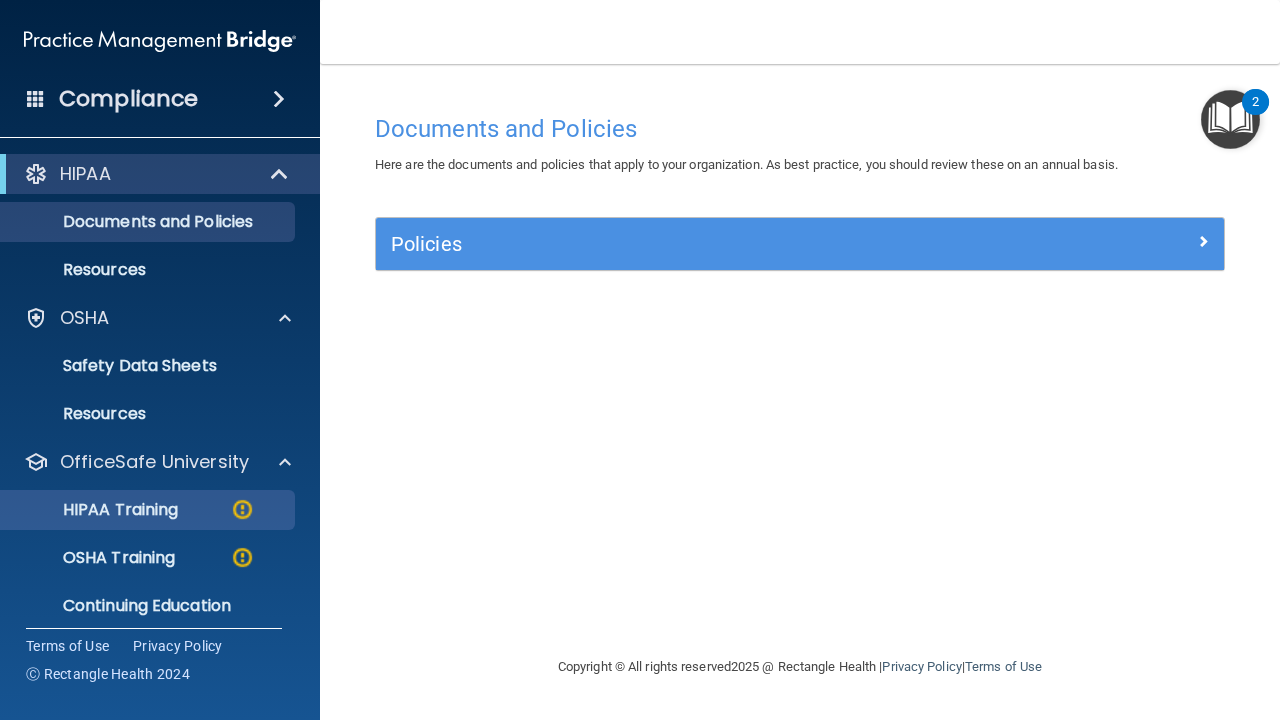 click at bounding box center [242, 509] 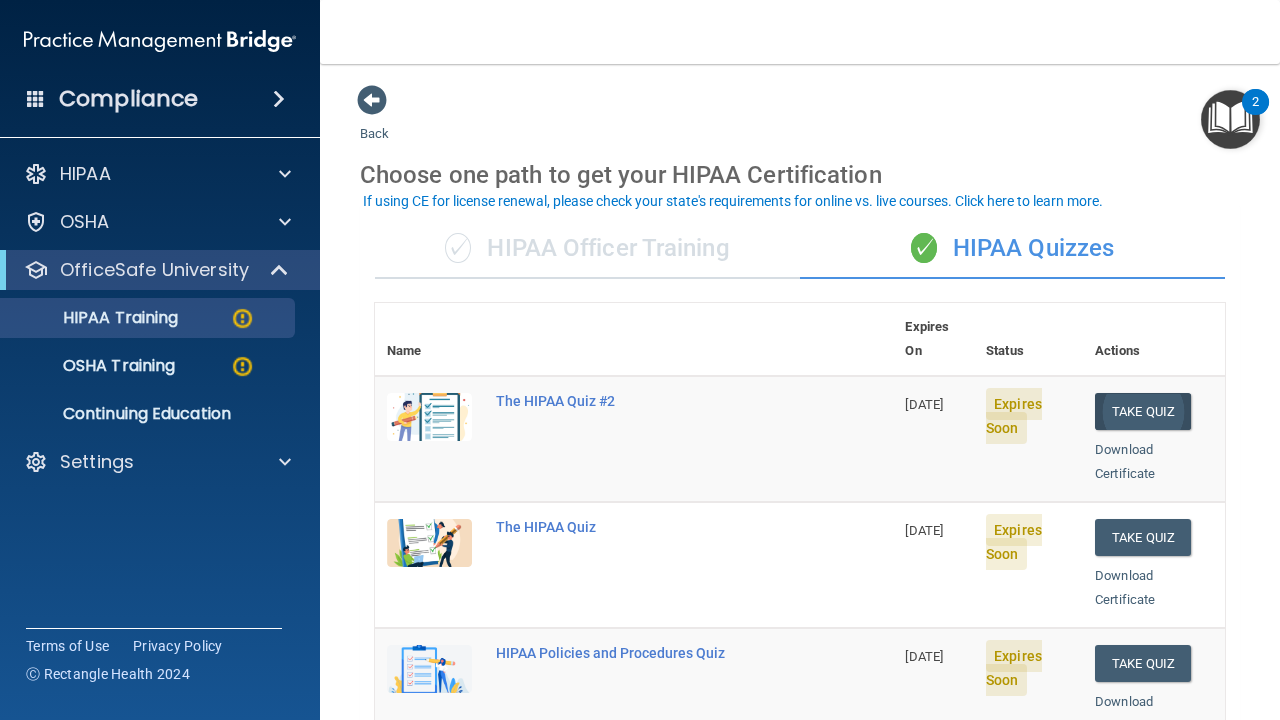 click on "Take Quiz" at bounding box center (1143, 411) 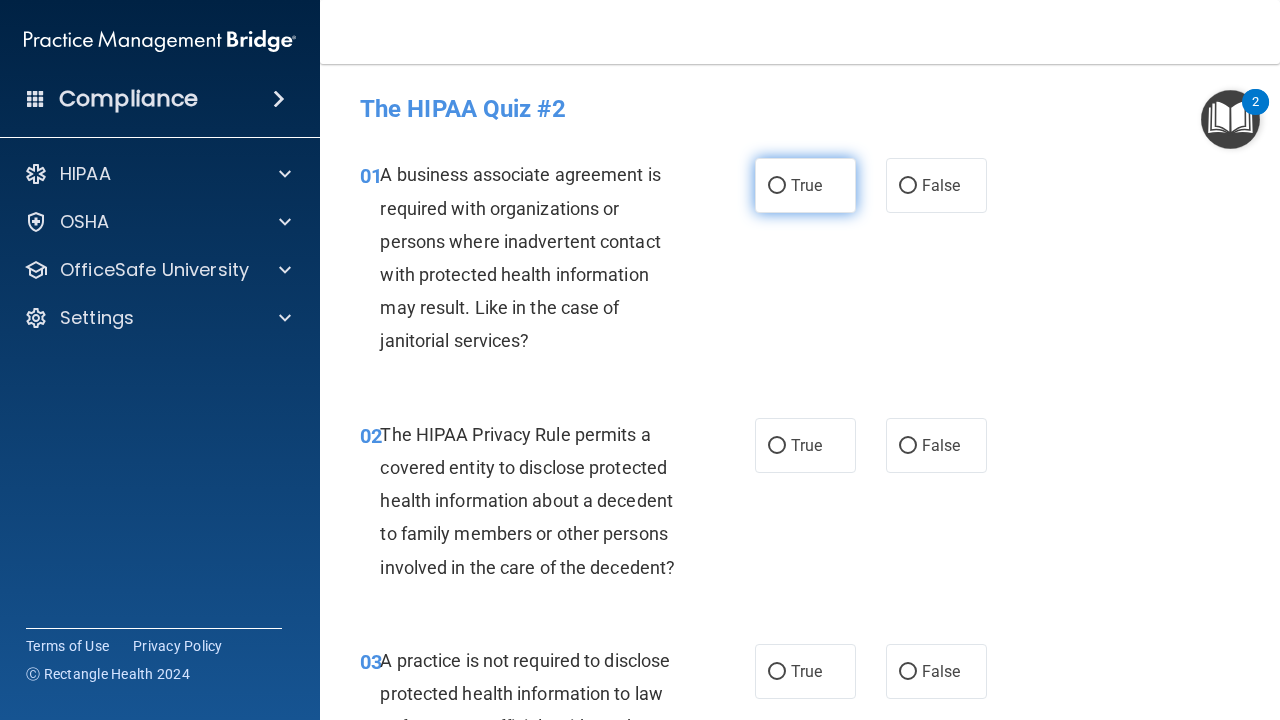 click on "True" at bounding box center (805, 185) 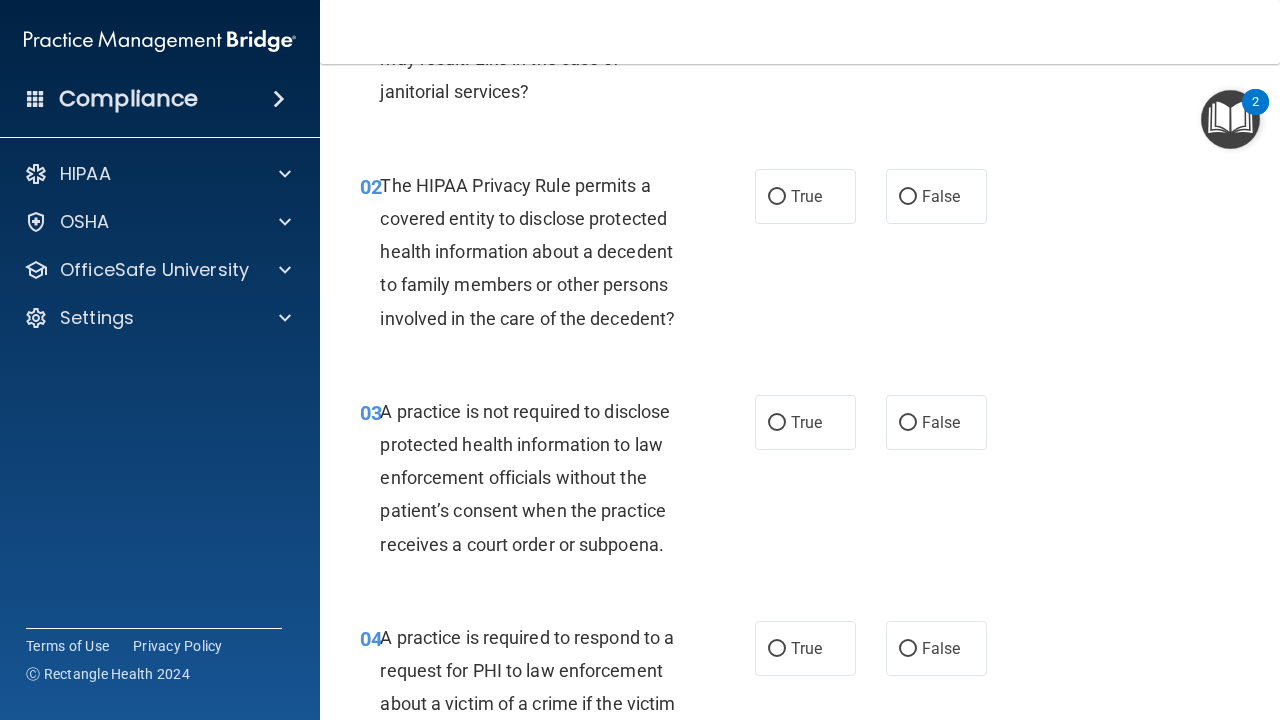 scroll, scrollTop: 252, scrollLeft: 0, axis: vertical 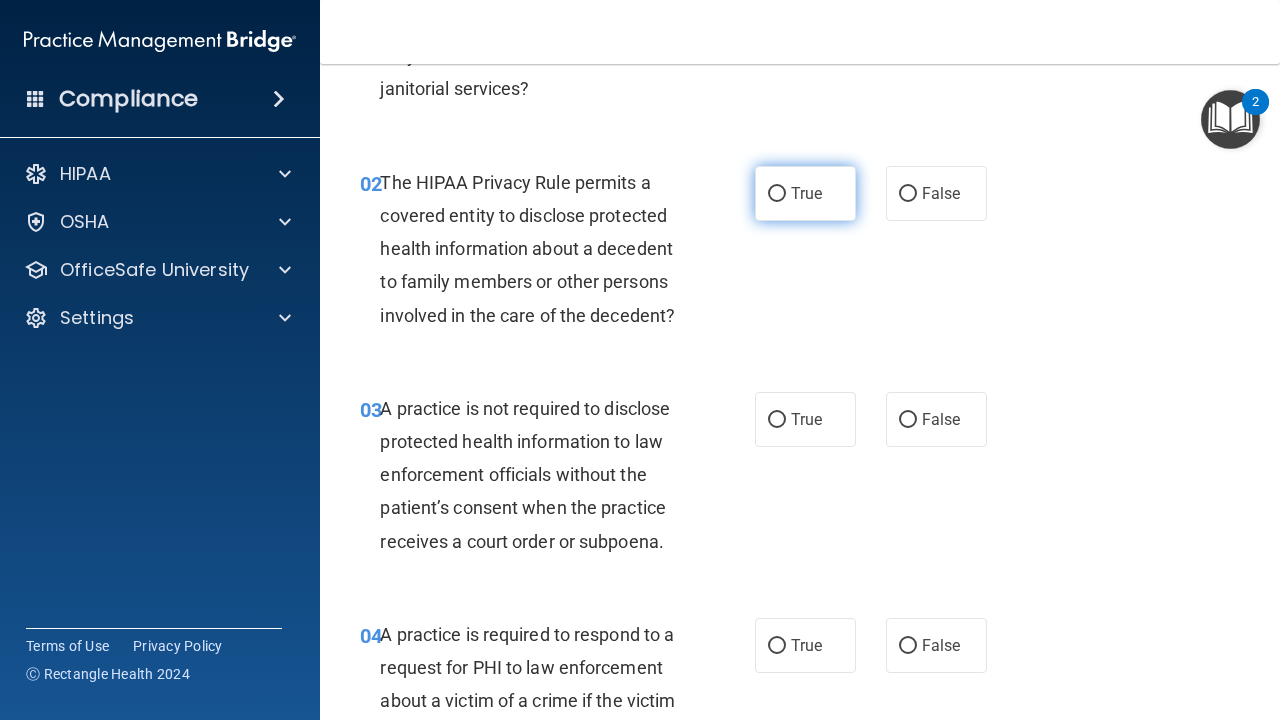 click on "True" at bounding box center [805, 193] 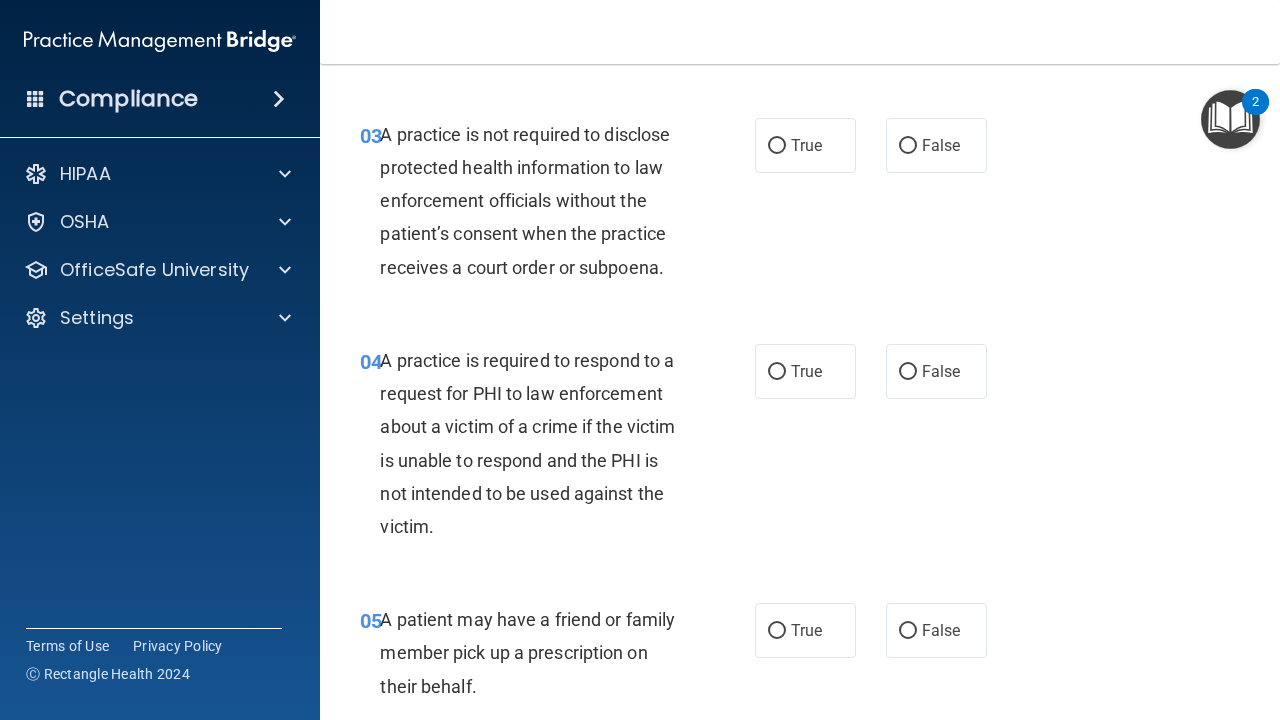 scroll, scrollTop: 531, scrollLeft: 0, axis: vertical 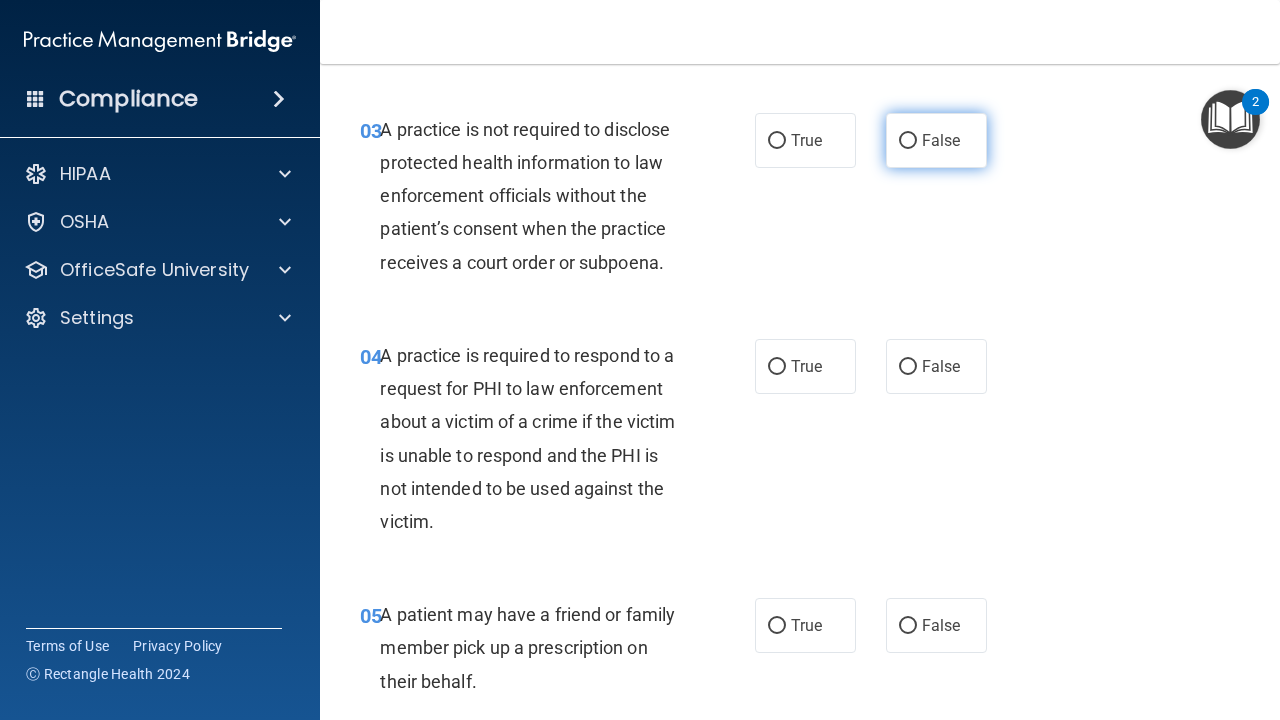 click on "False" at bounding box center [941, 140] 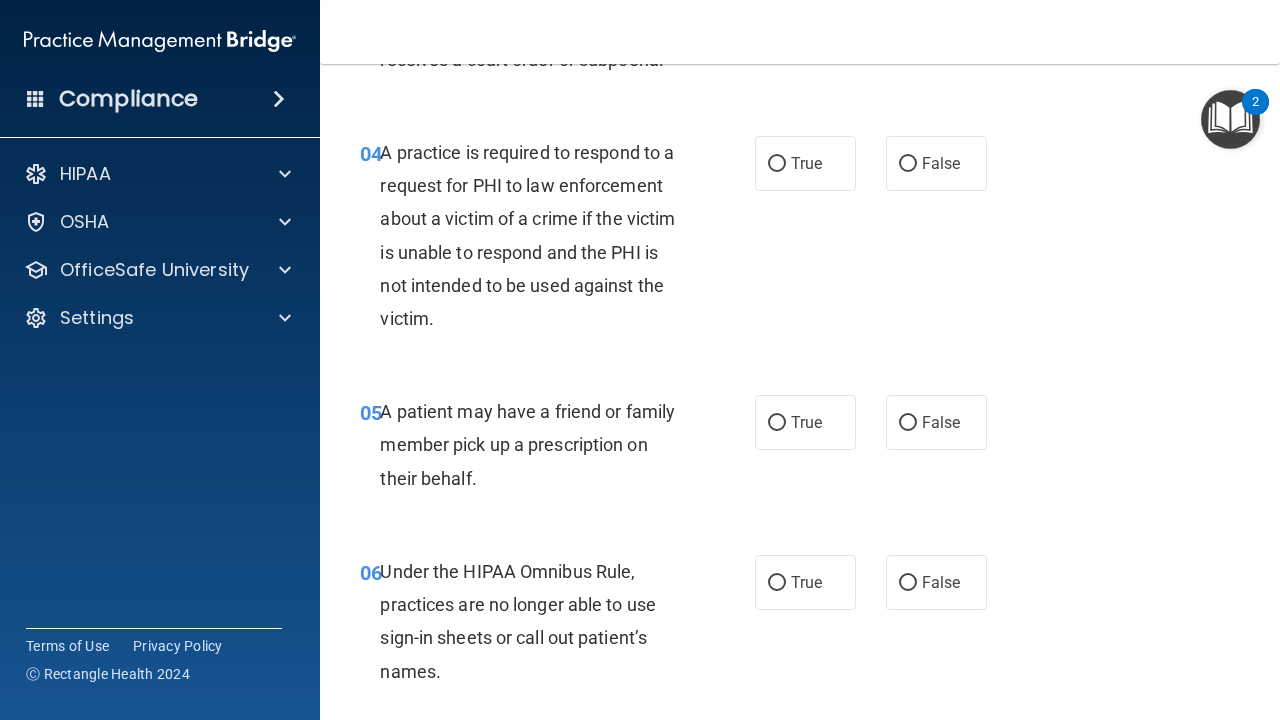 scroll, scrollTop: 735, scrollLeft: 0, axis: vertical 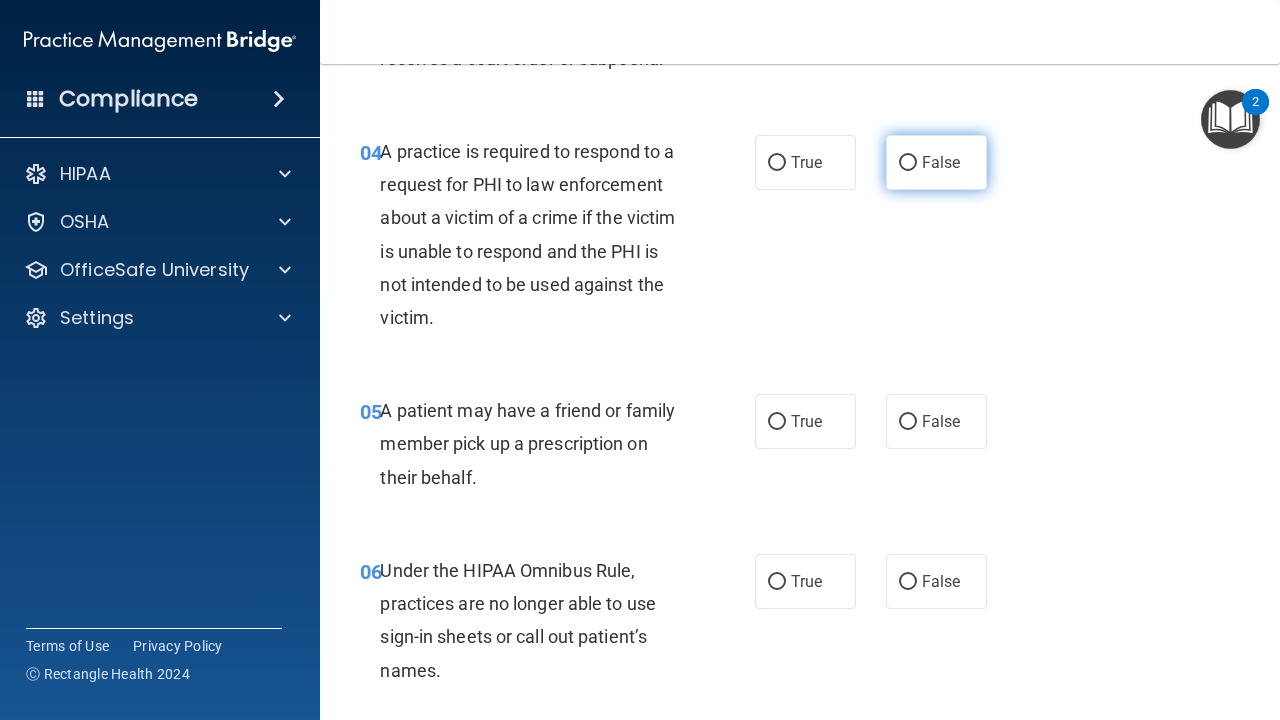 click on "False" at bounding box center (908, 163) 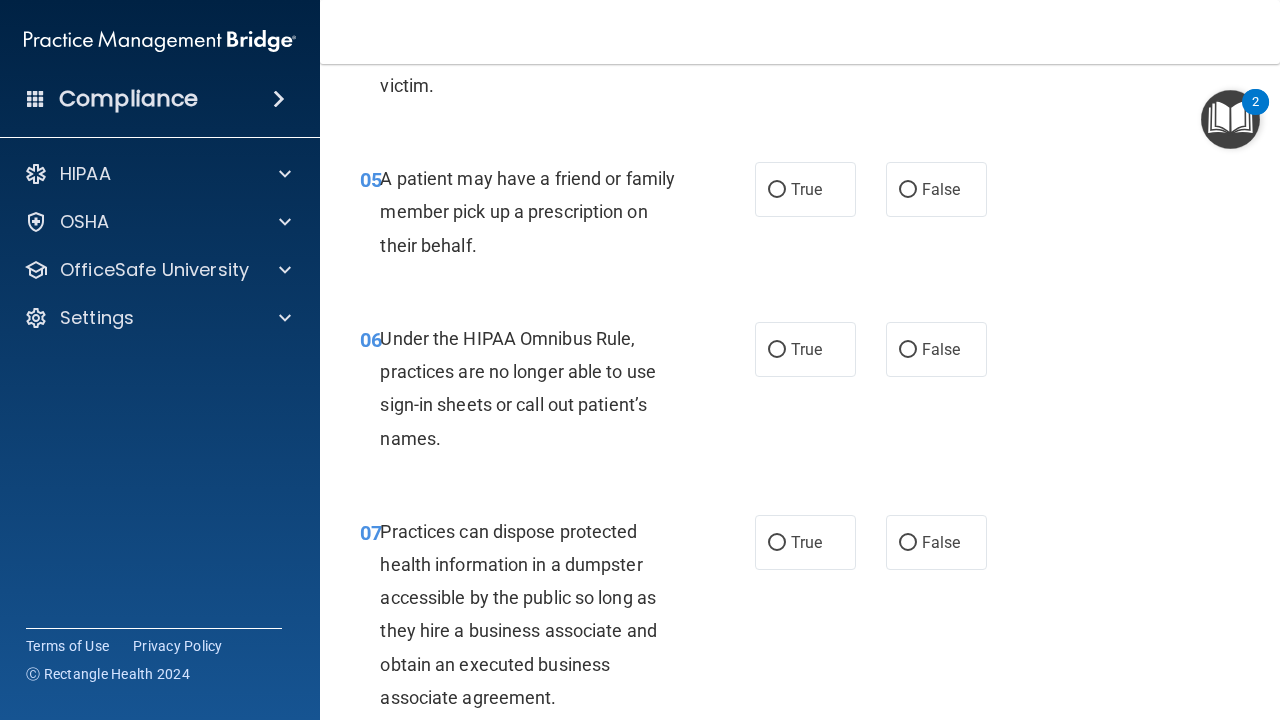 scroll, scrollTop: 973, scrollLeft: 0, axis: vertical 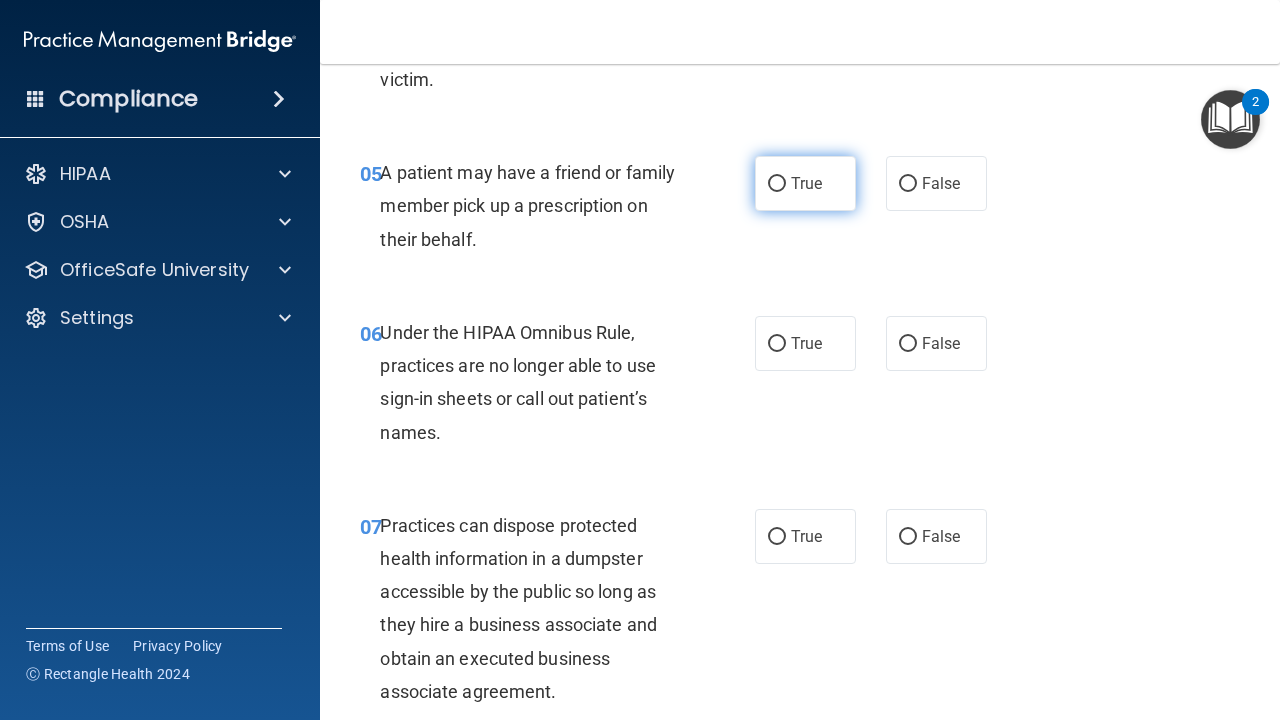 click on "True" at bounding box center (806, 183) 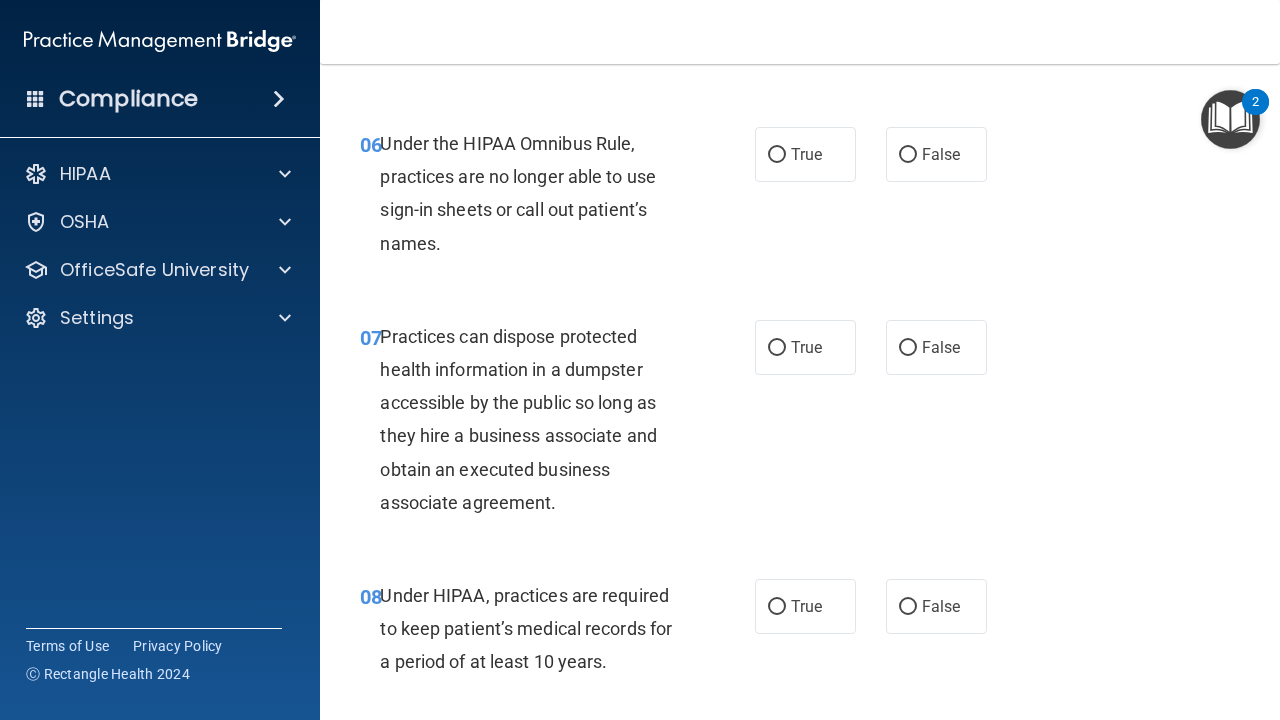 scroll, scrollTop: 1158, scrollLeft: 0, axis: vertical 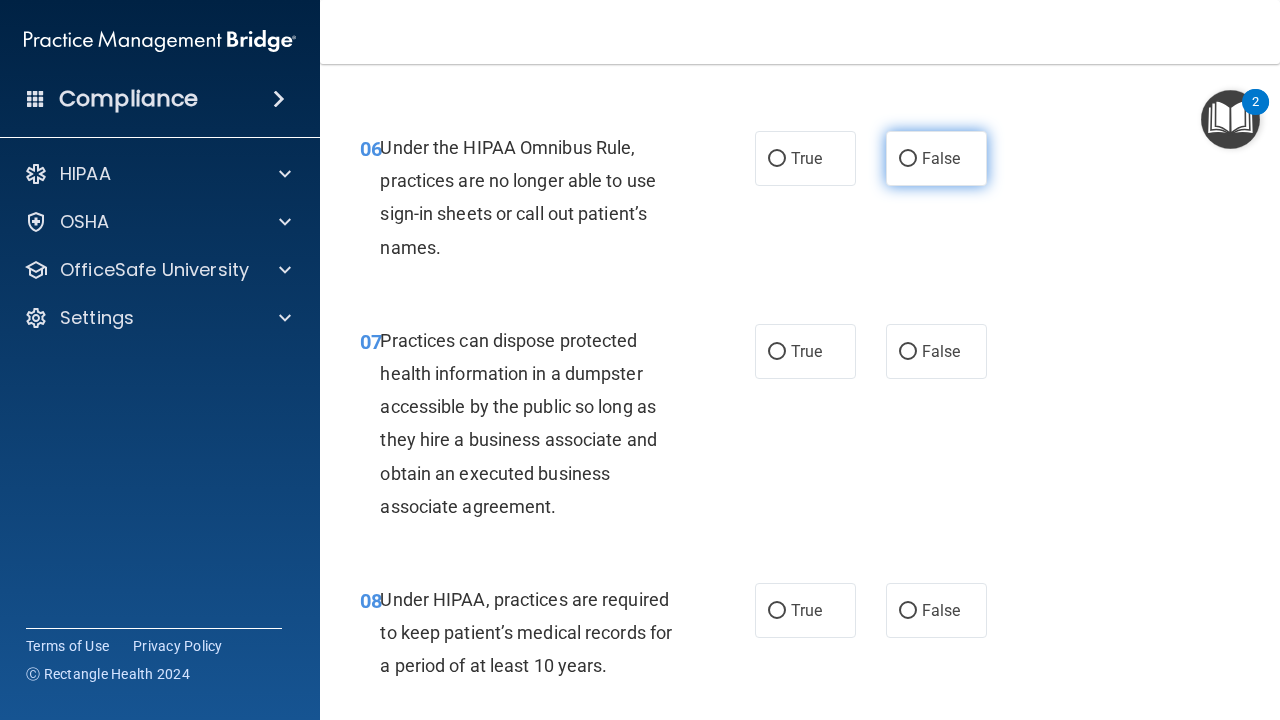 click on "False" at bounding box center [936, 158] 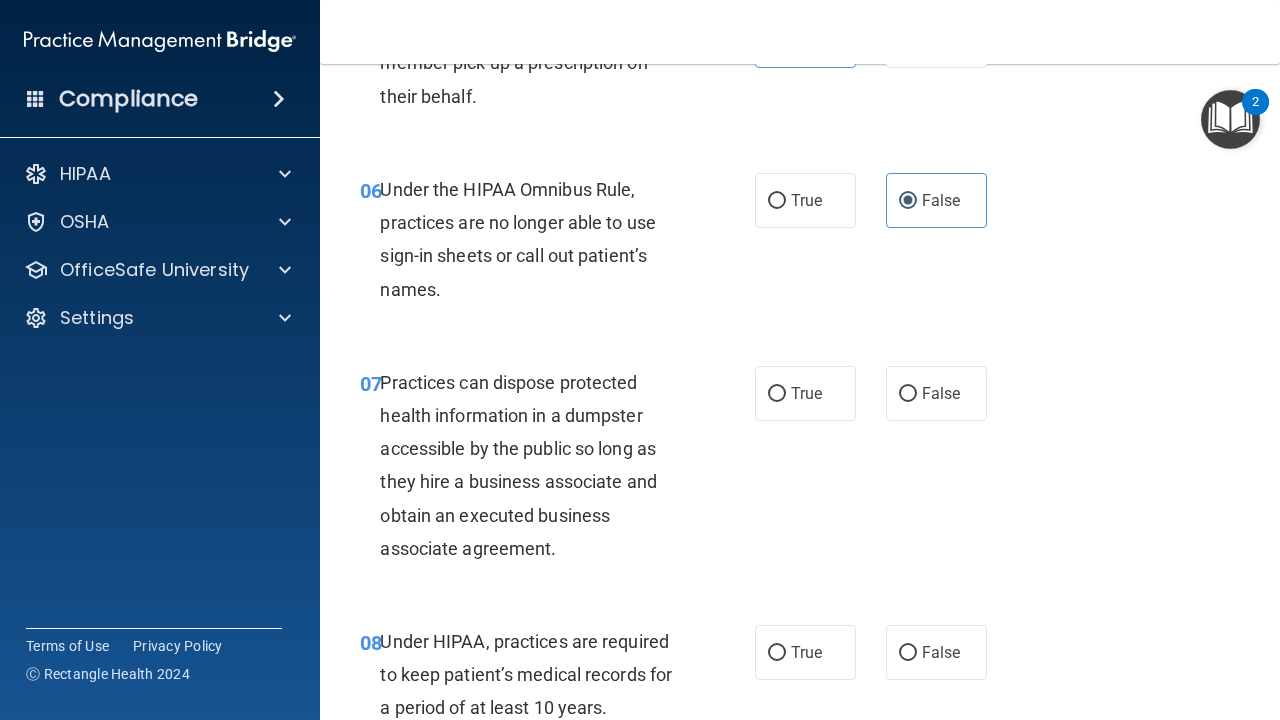 scroll, scrollTop: 1117, scrollLeft: 0, axis: vertical 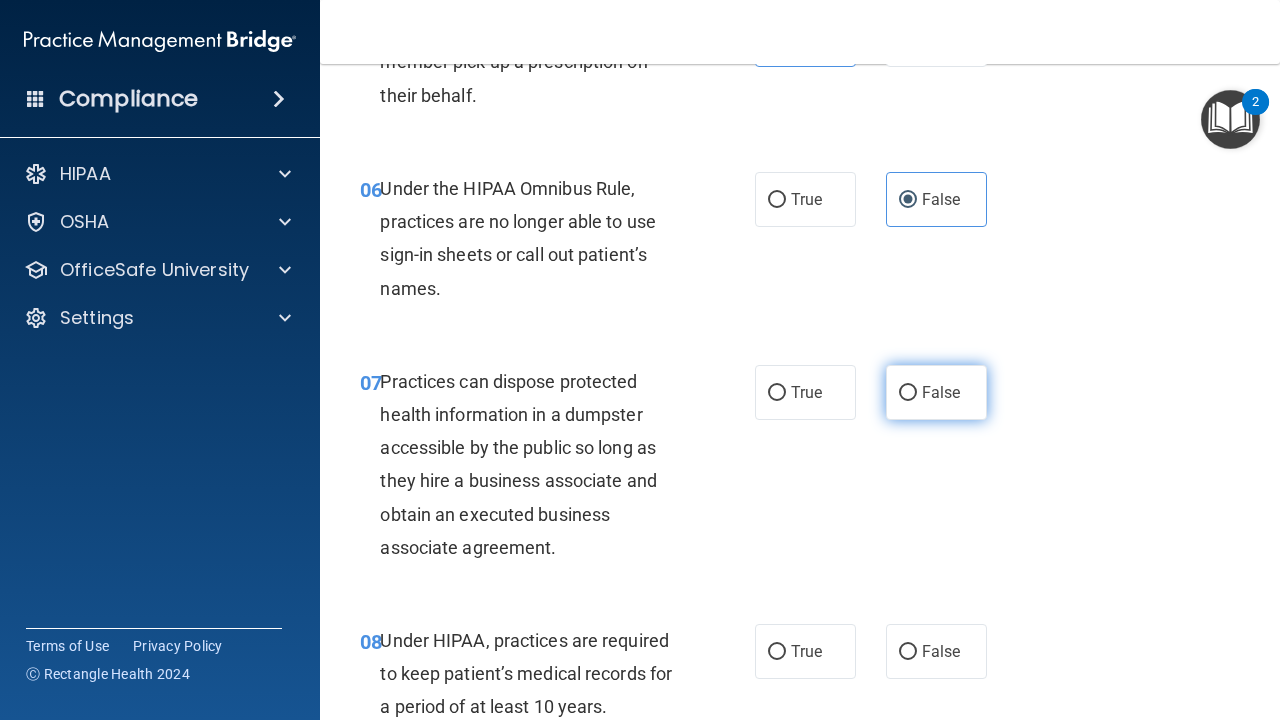 click on "False" at bounding box center (936, 392) 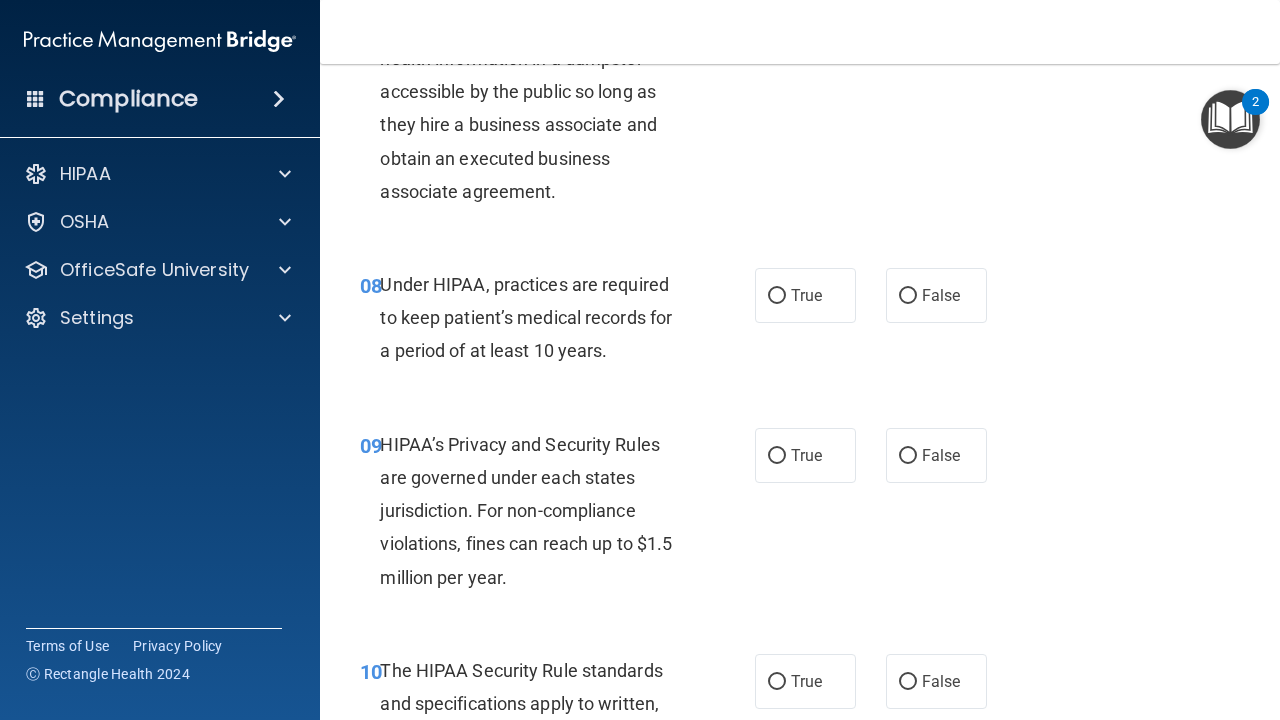 scroll, scrollTop: 1484, scrollLeft: 0, axis: vertical 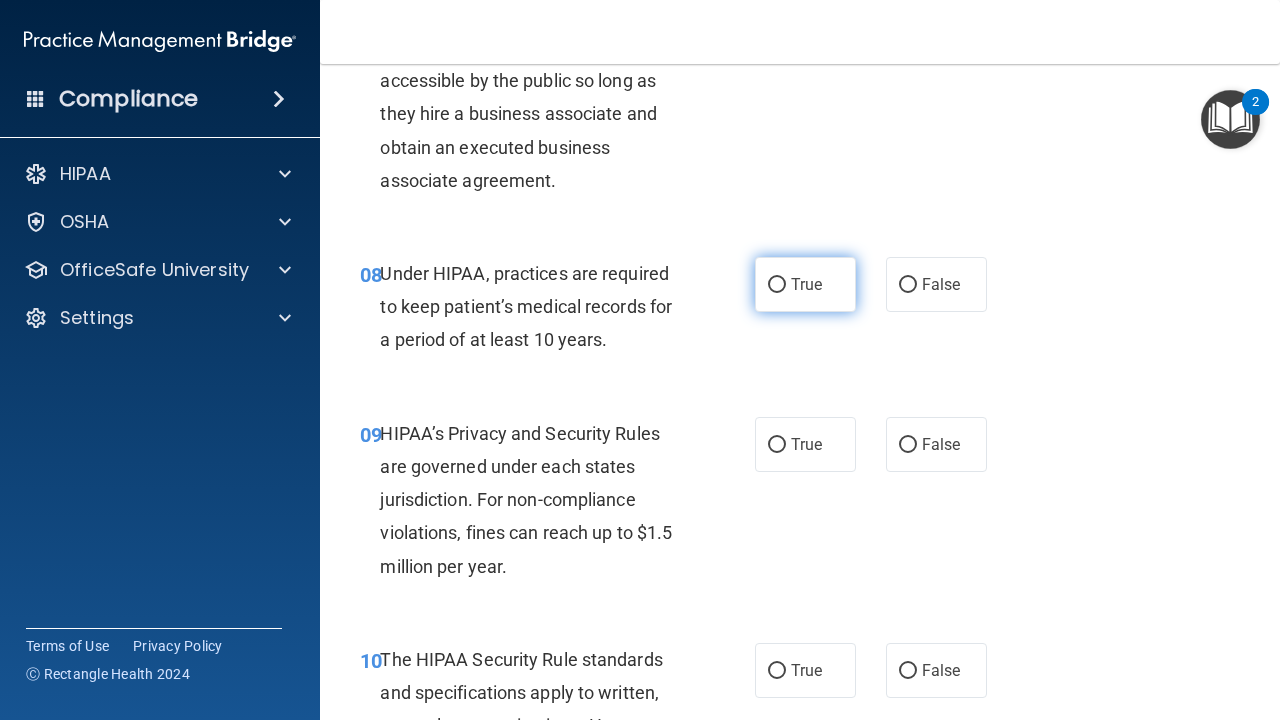 click on "True" at bounding box center [806, 284] 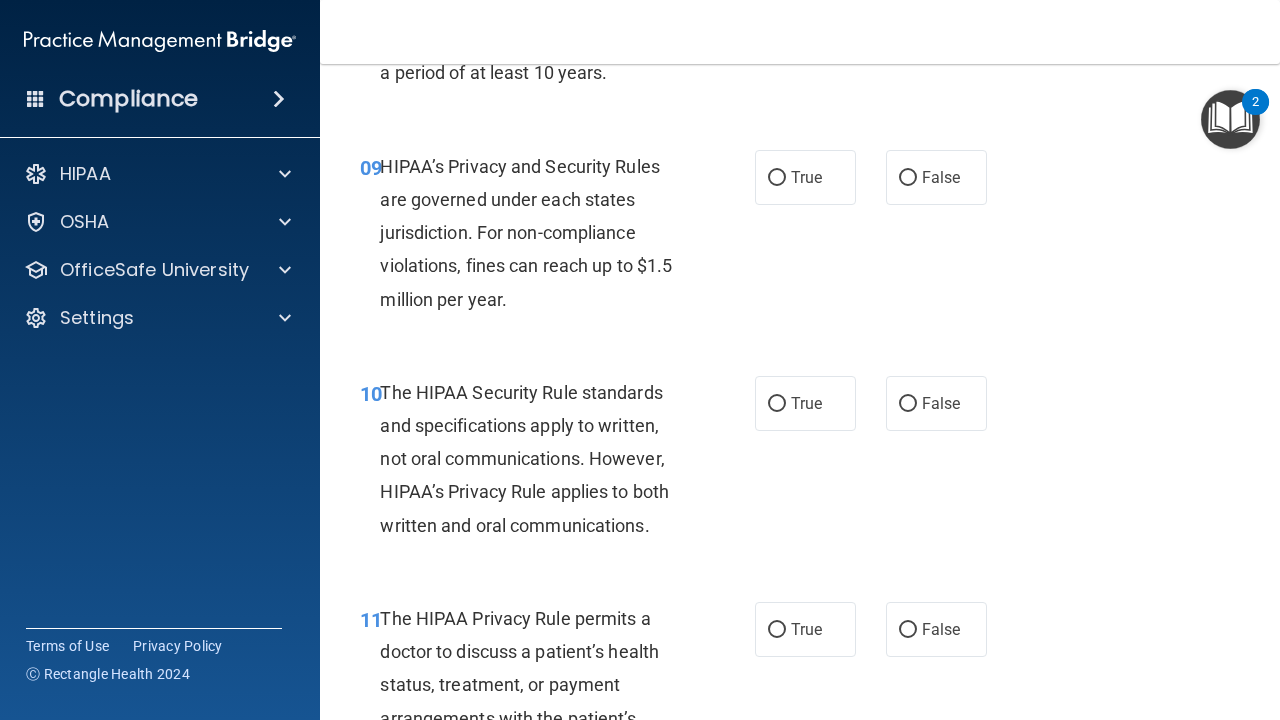 scroll, scrollTop: 1754, scrollLeft: 0, axis: vertical 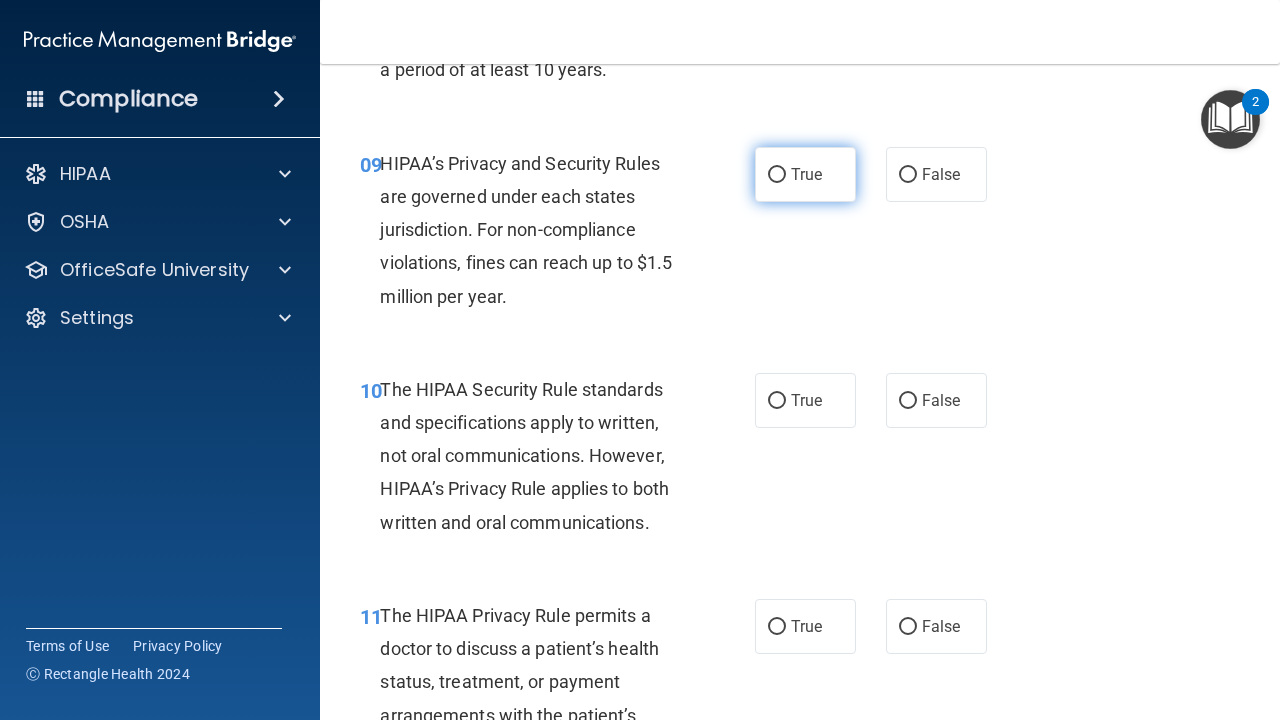 click on "True" at bounding box center (805, 174) 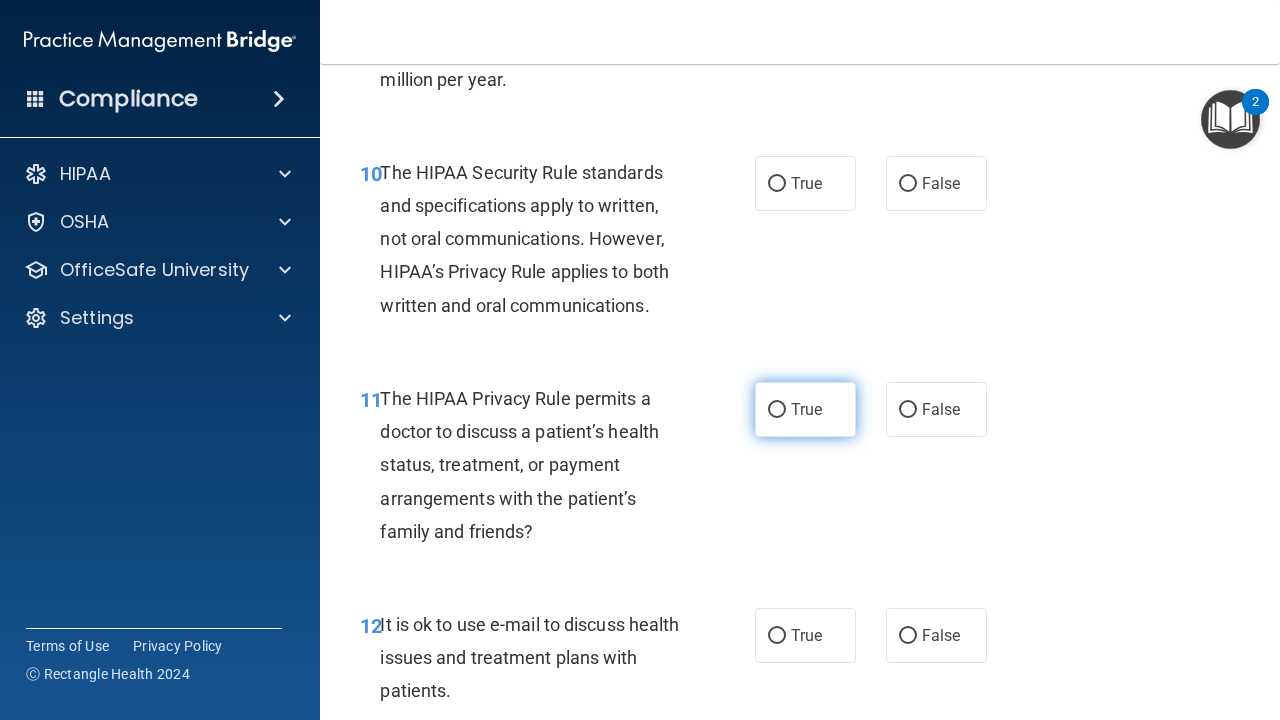scroll, scrollTop: 1991, scrollLeft: 0, axis: vertical 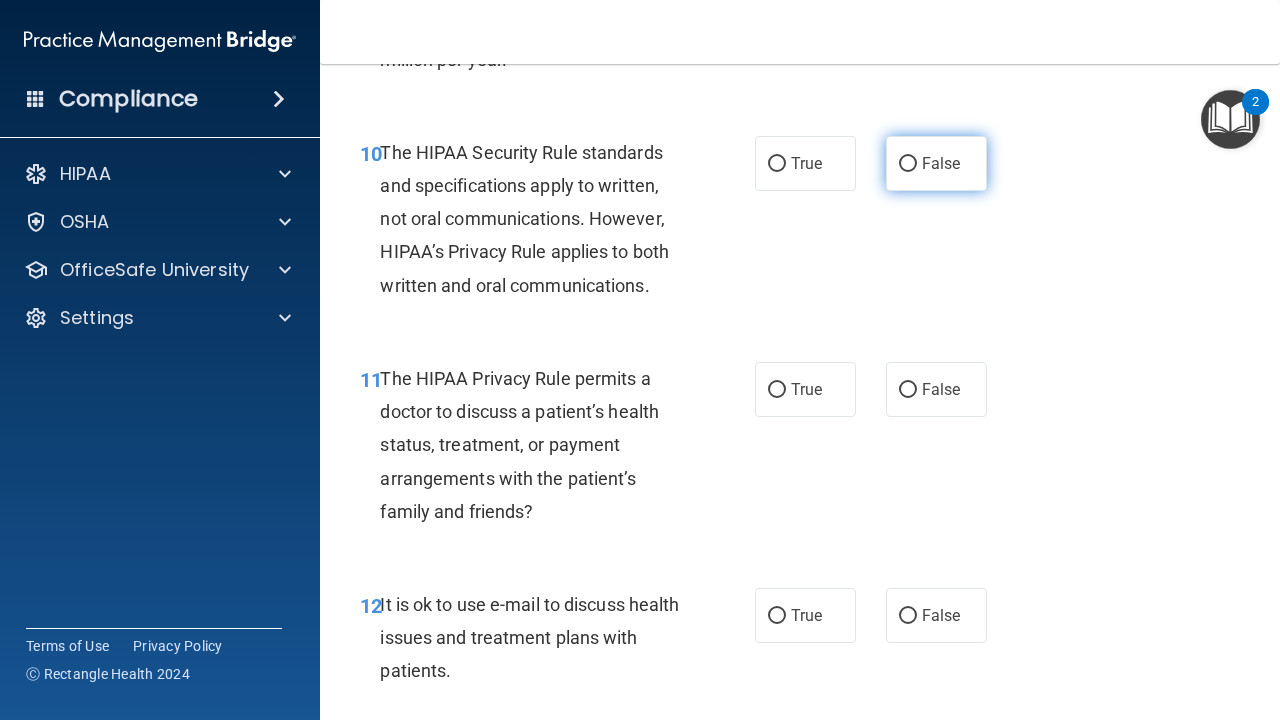 click on "False" at bounding box center [941, 163] 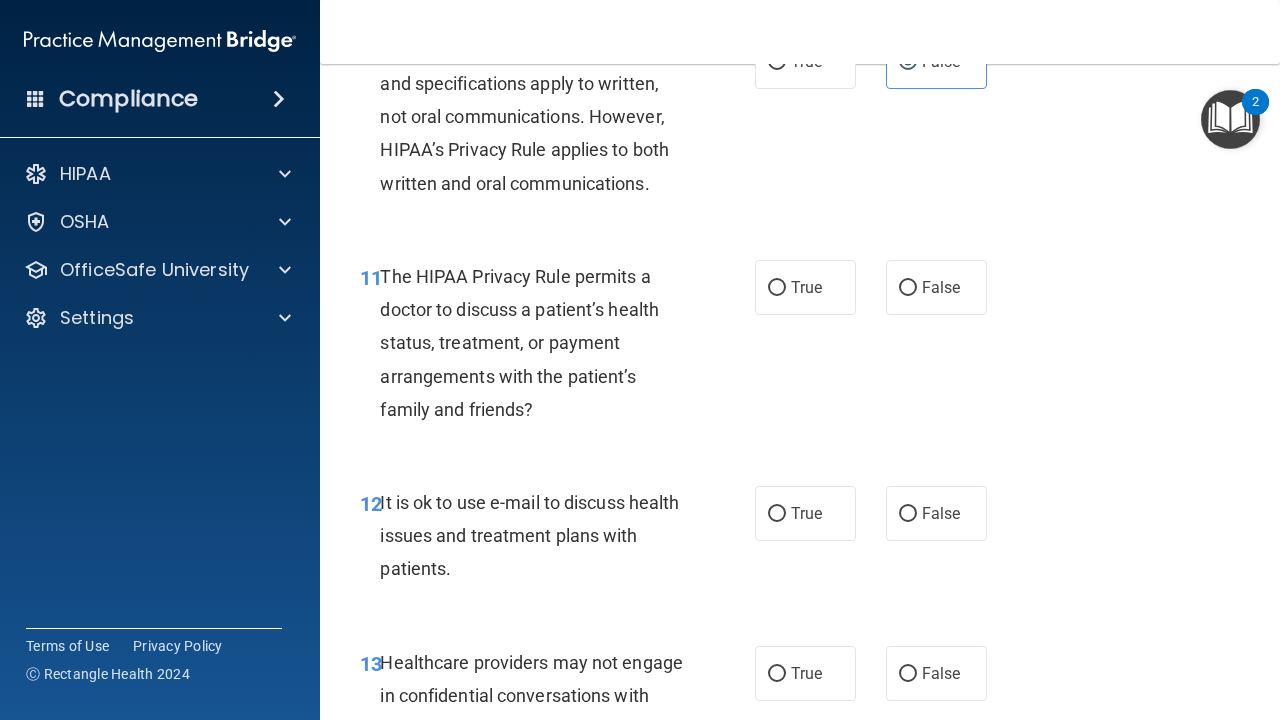 scroll, scrollTop: 2104, scrollLeft: 0, axis: vertical 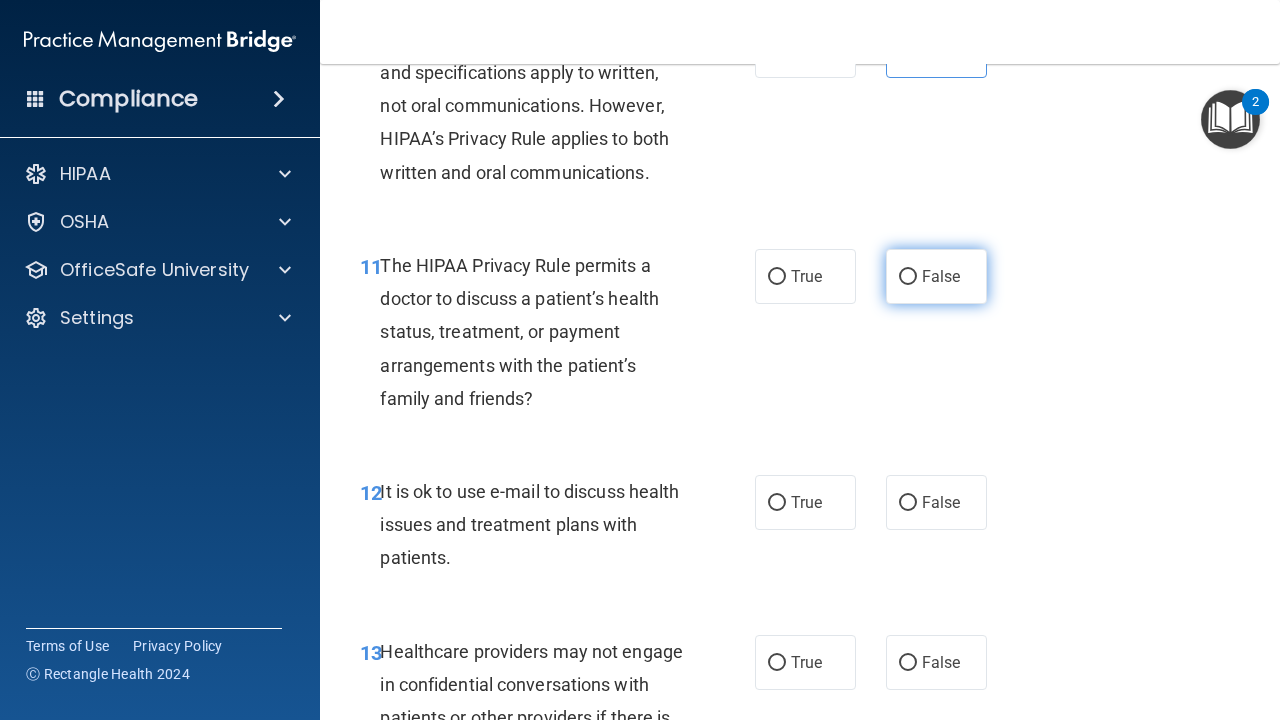 click on "False" at bounding box center [941, 276] 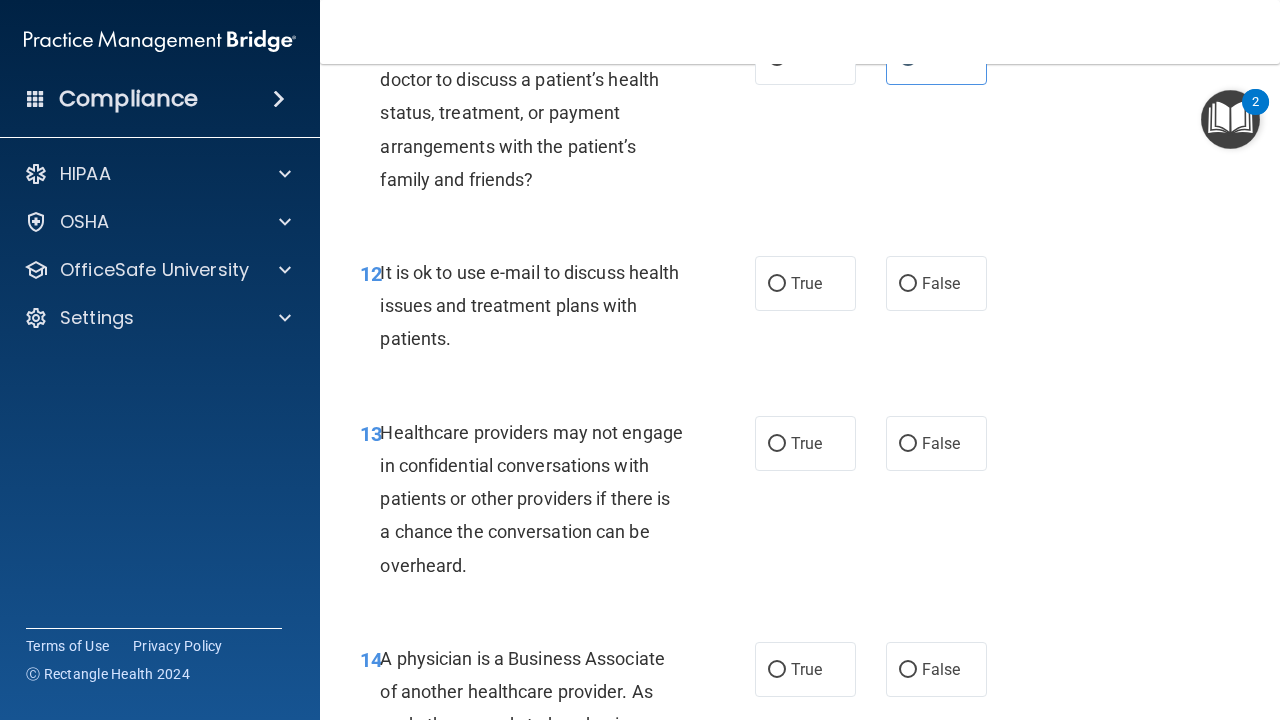 scroll, scrollTop: 2362, scrollLeft: 0, axis: vertical 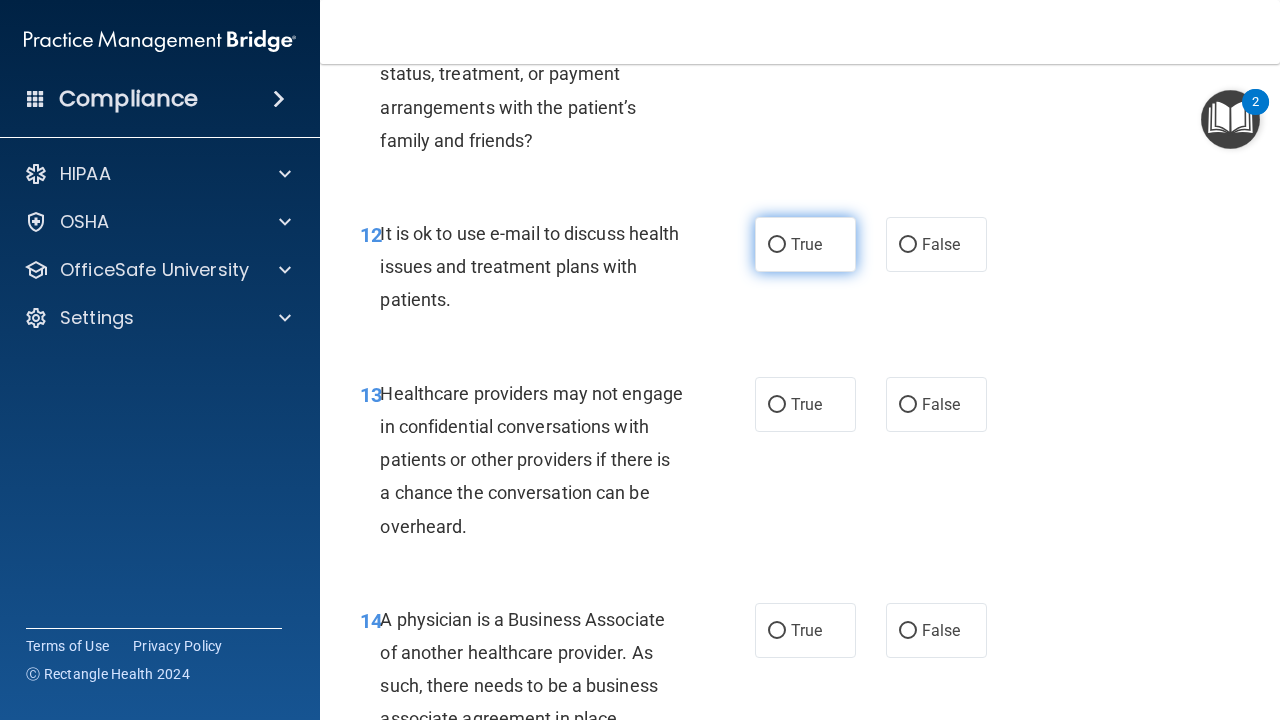 click on "True" at bounding box center [805, 244] 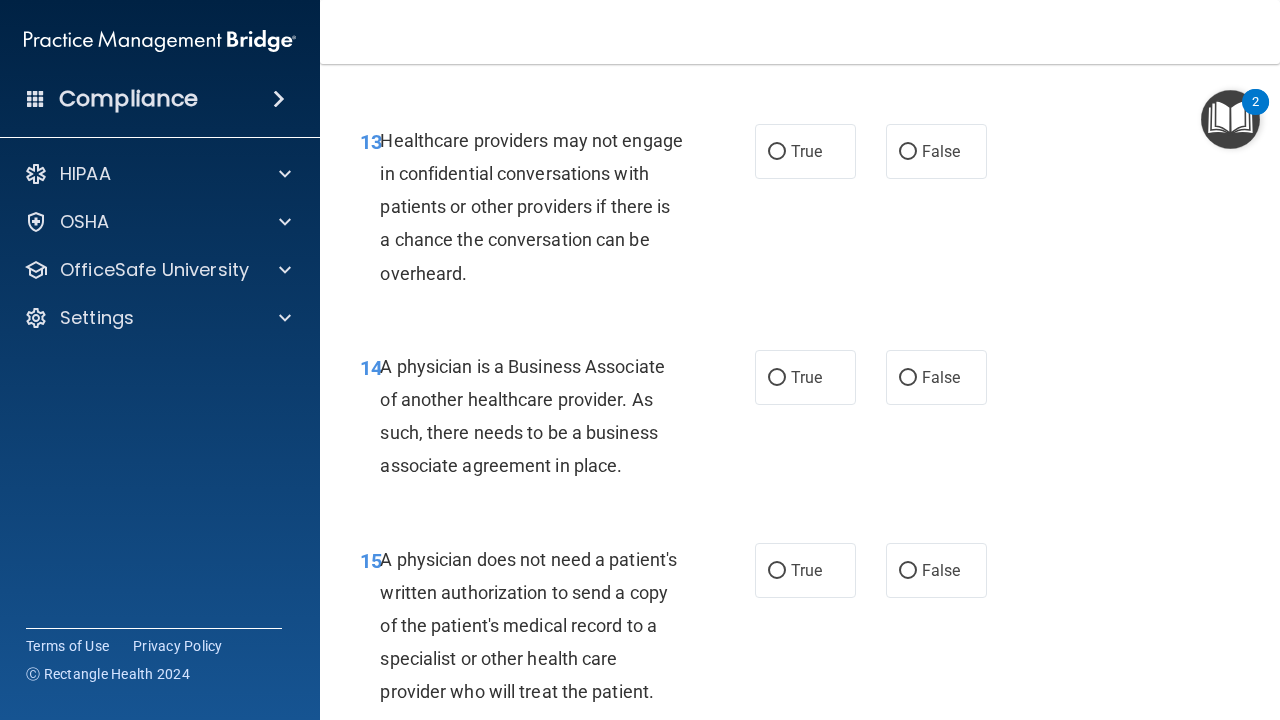 scroll, scrollTop: 2613, scrollLeft: 0, axis: vertical 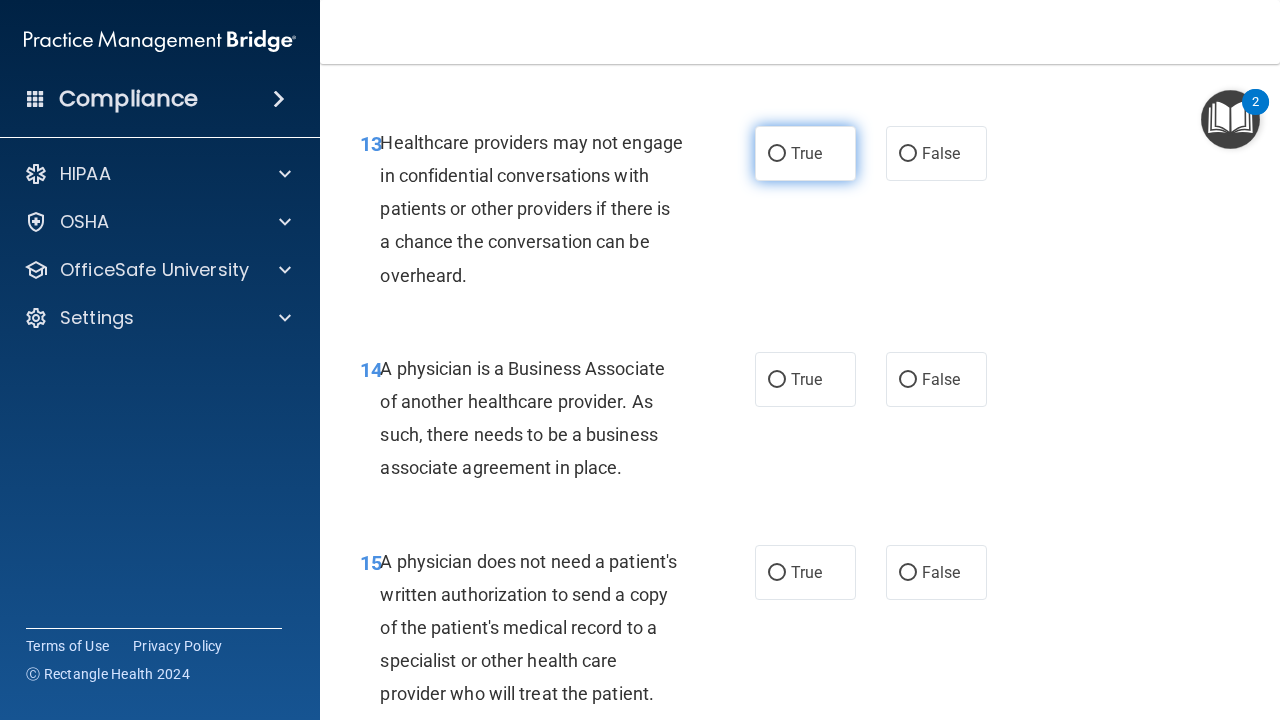click on "True" at bounding box center (806, 153) 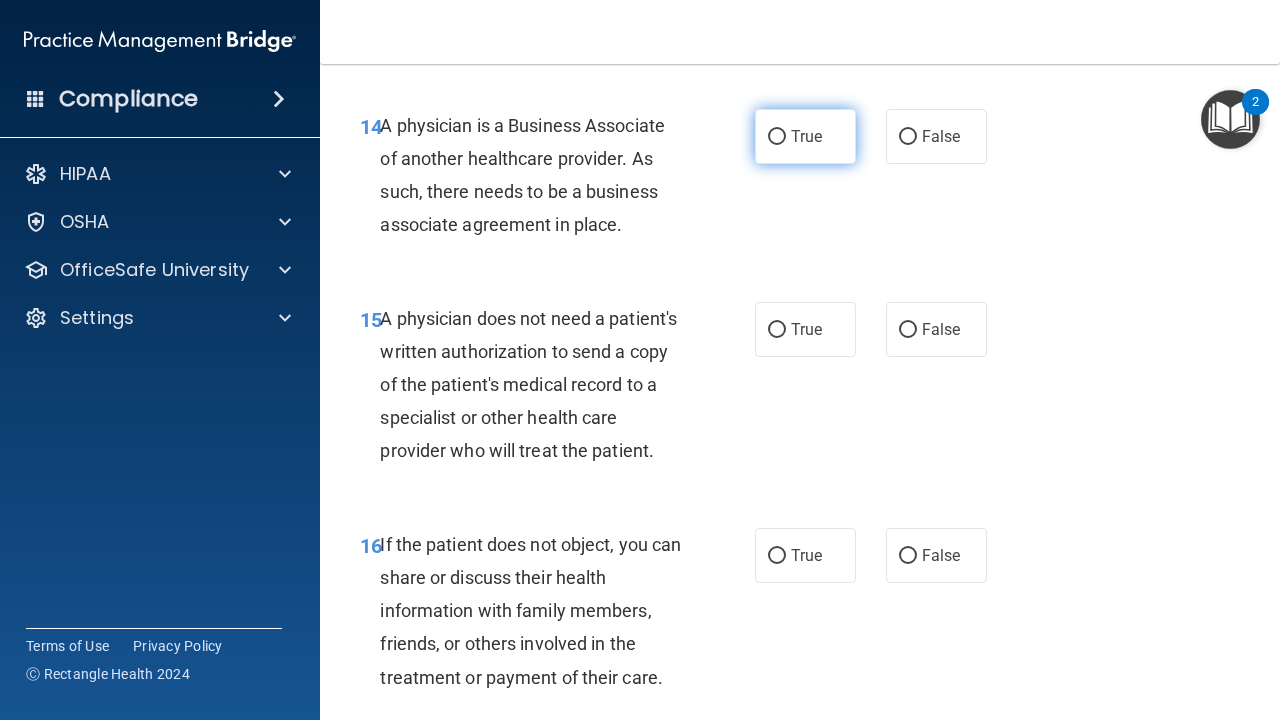 scroll, scrollTop: 2858, scrollLeft: 0, axis: vertical 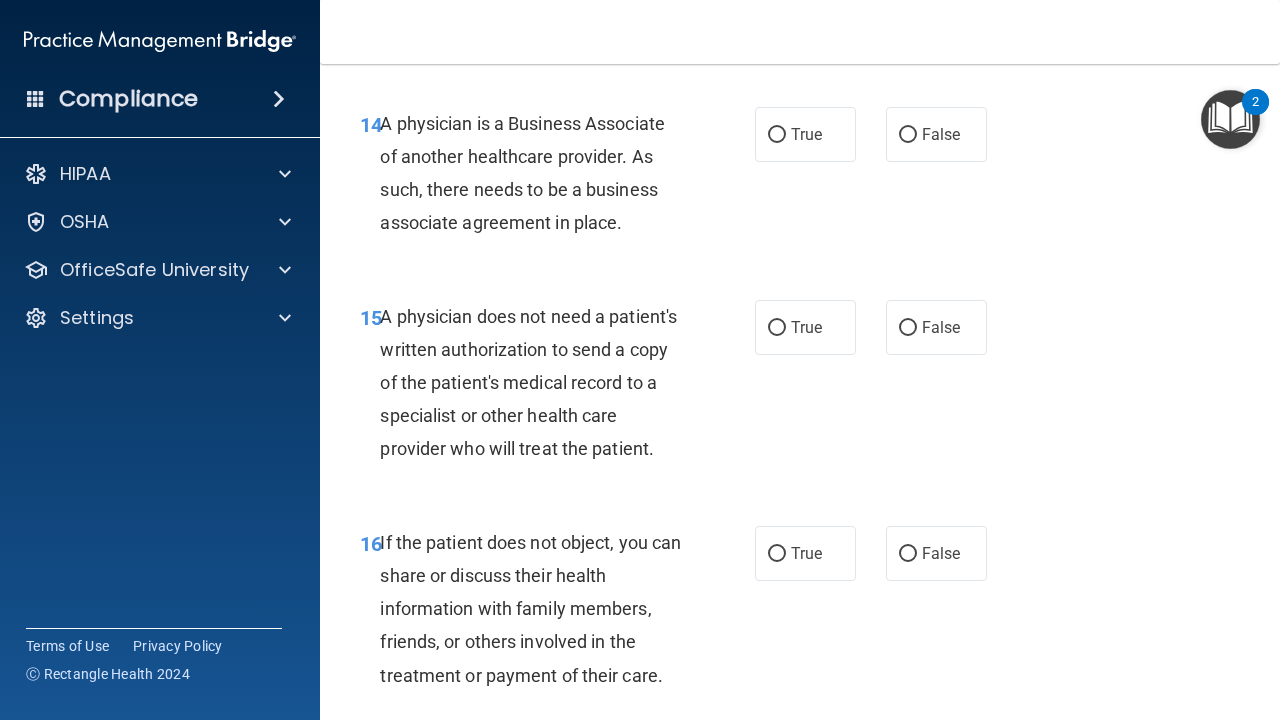 click on "14        A physician is a Business Associate of another healthcare provider.  As such, there needs to be a business associate agreement in place.                 True           False" at bounding box center [800, 178] 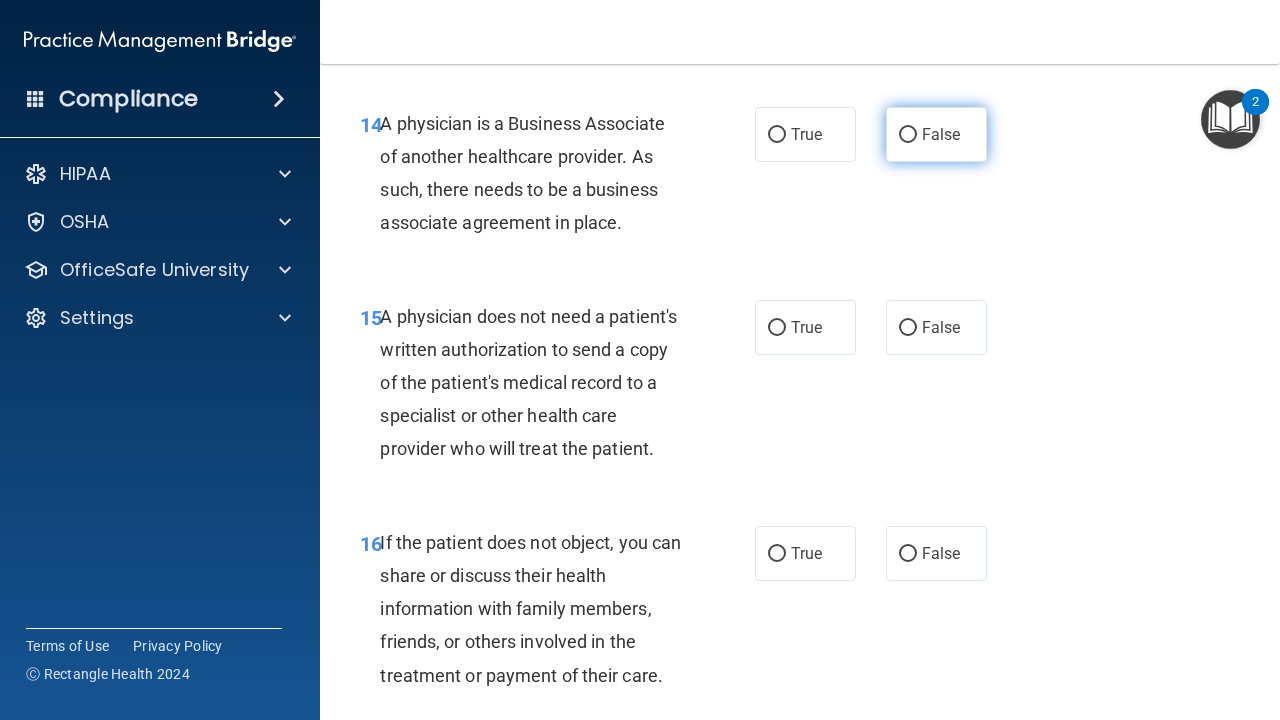 click on "False" at bounding box center (941, 134) 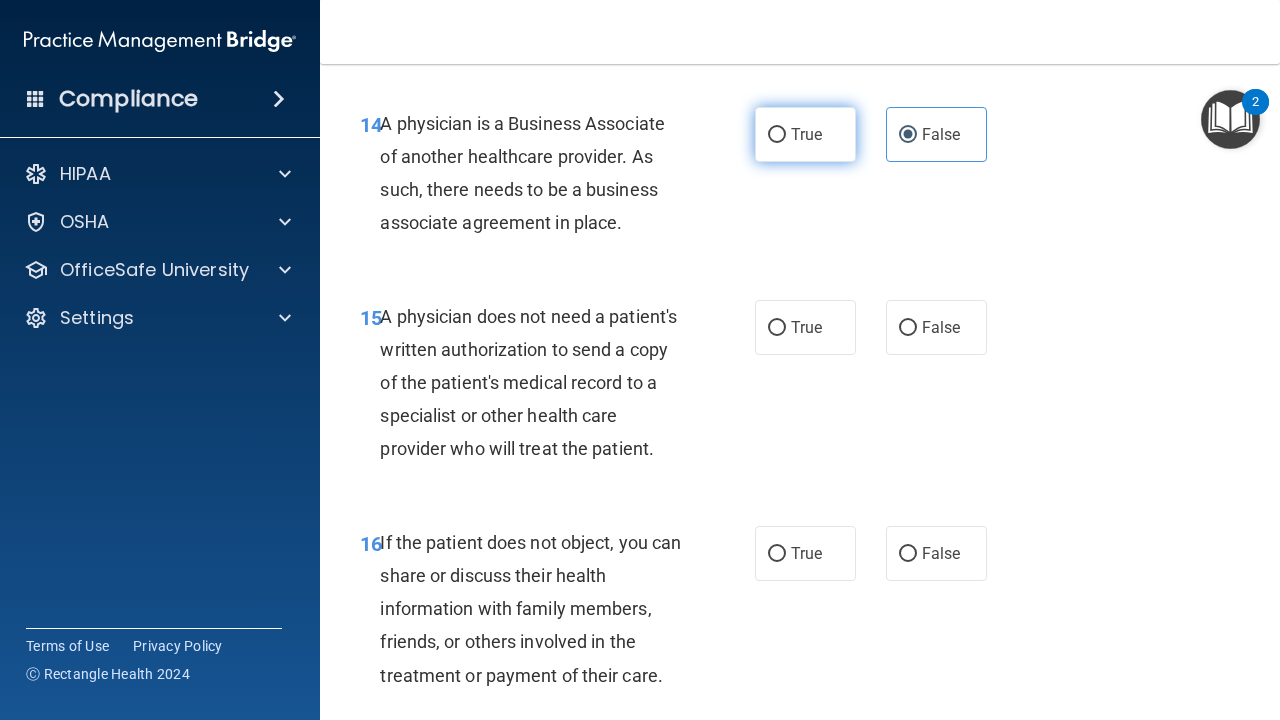 click on "True" at bounding box center (806, 134) 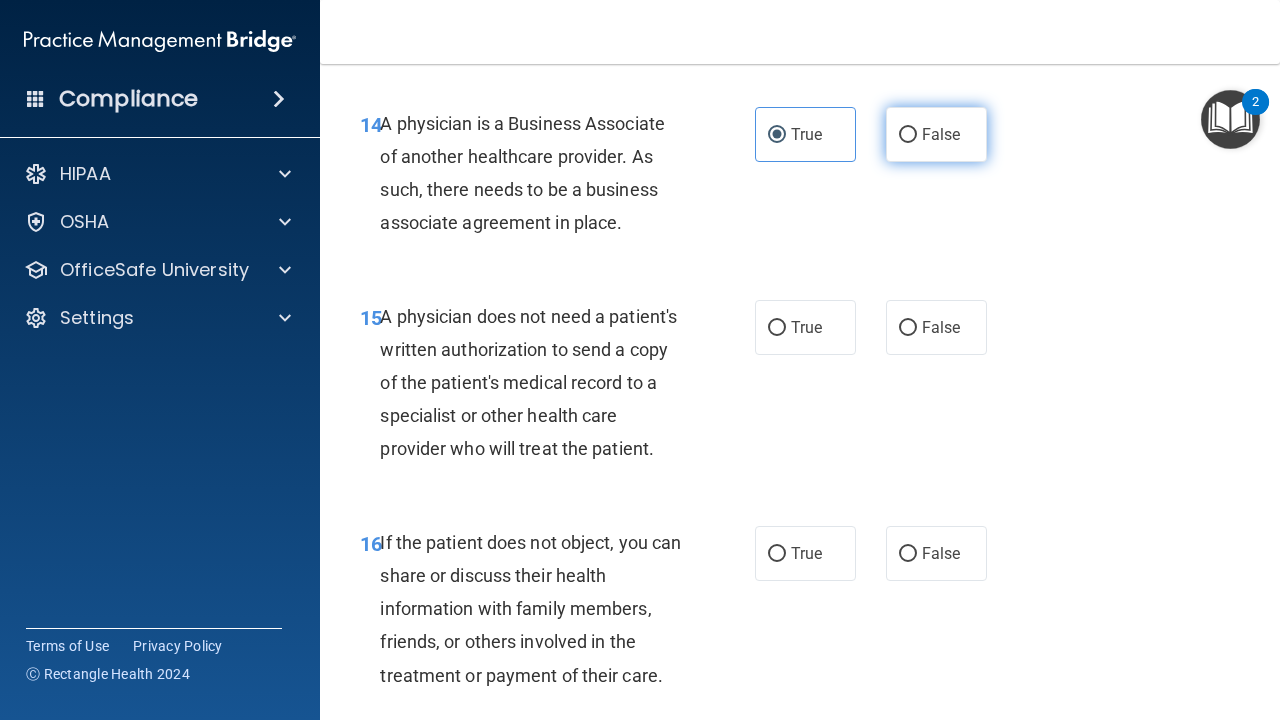 click on "False" at bounding box center [908, 135] 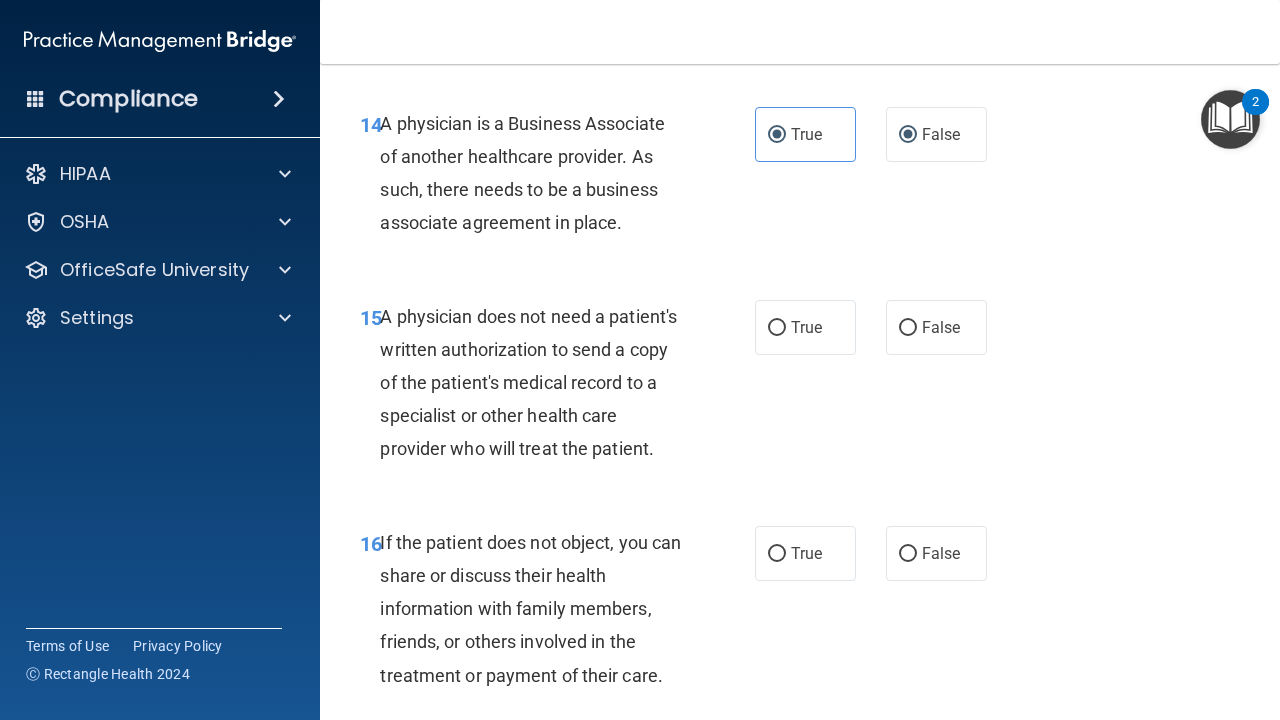 radio on "false" 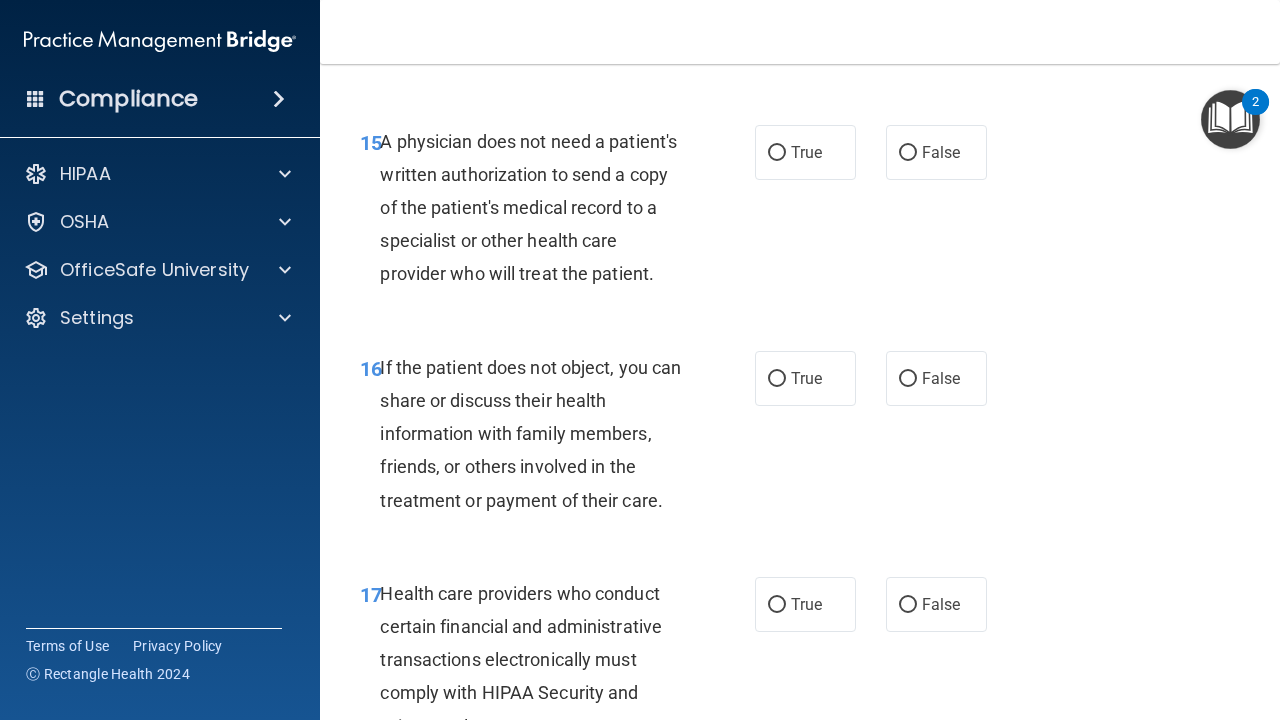 scroll, scrollTop: 3028, scrollLeft: 0, axis: vertical 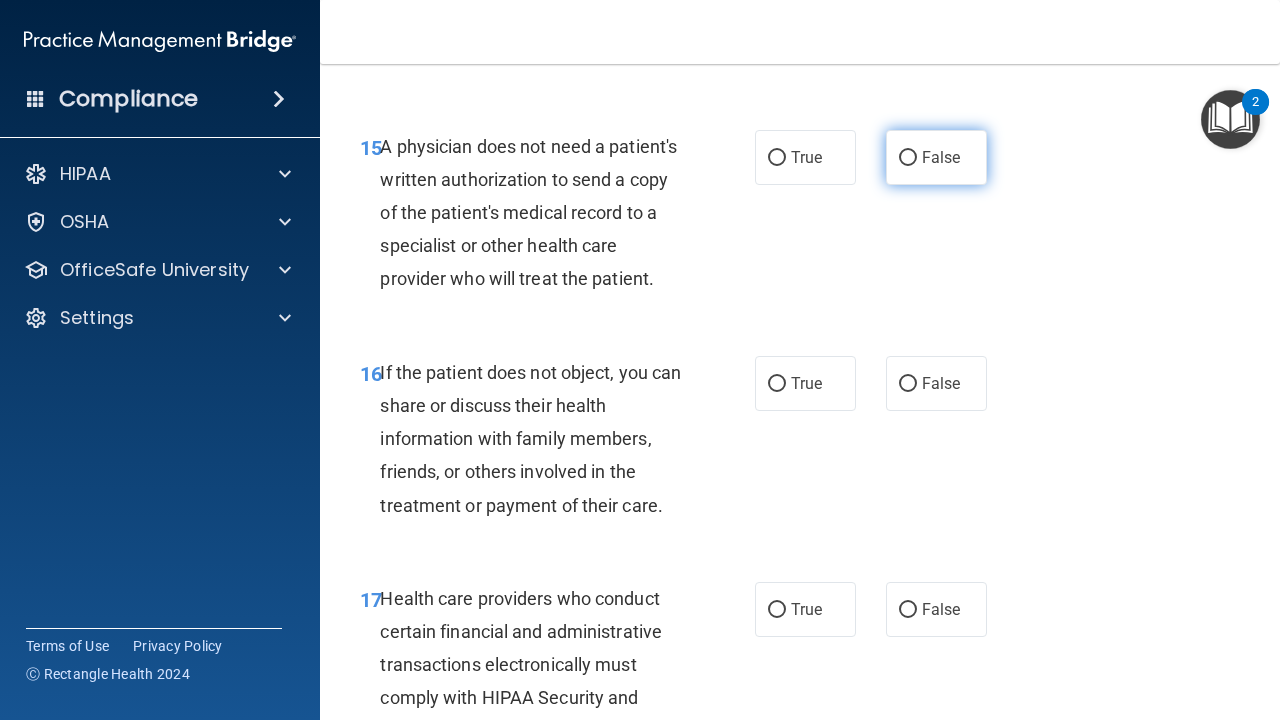 click on "False" at bounding box center (941, 157) 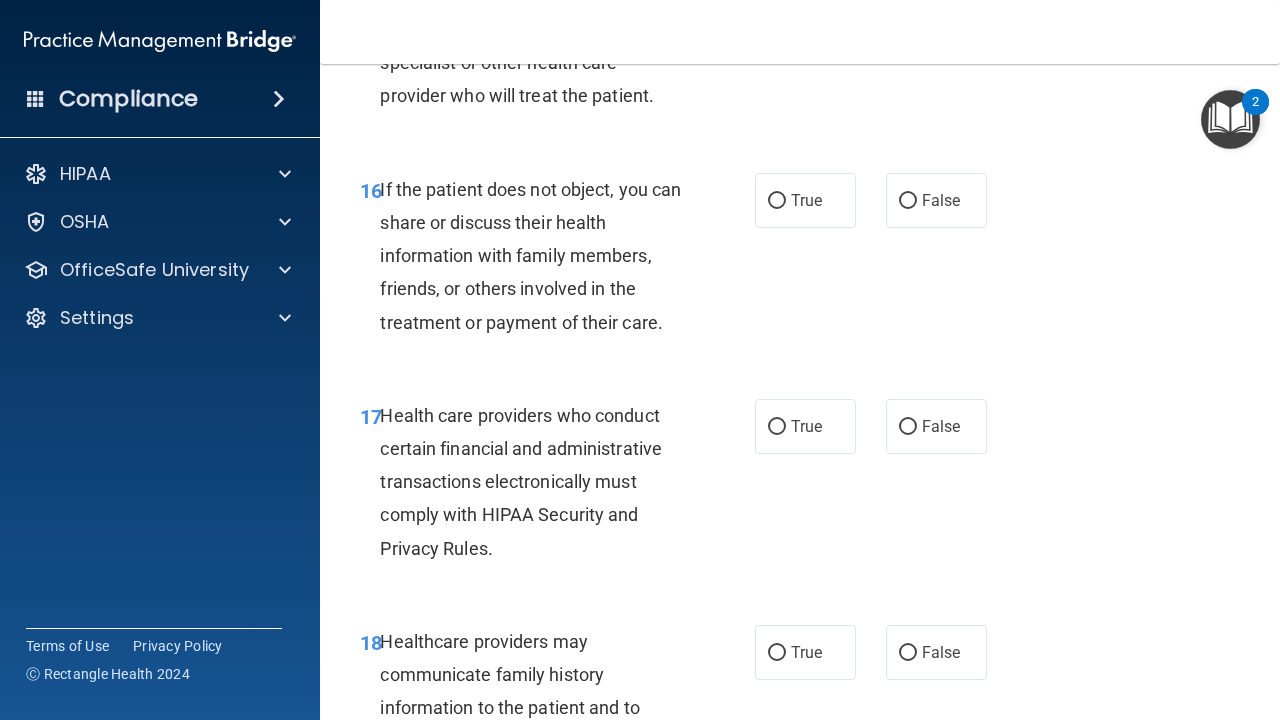 scroll, scrollTop: 3216, scrollLeft: 0, axis: vertical 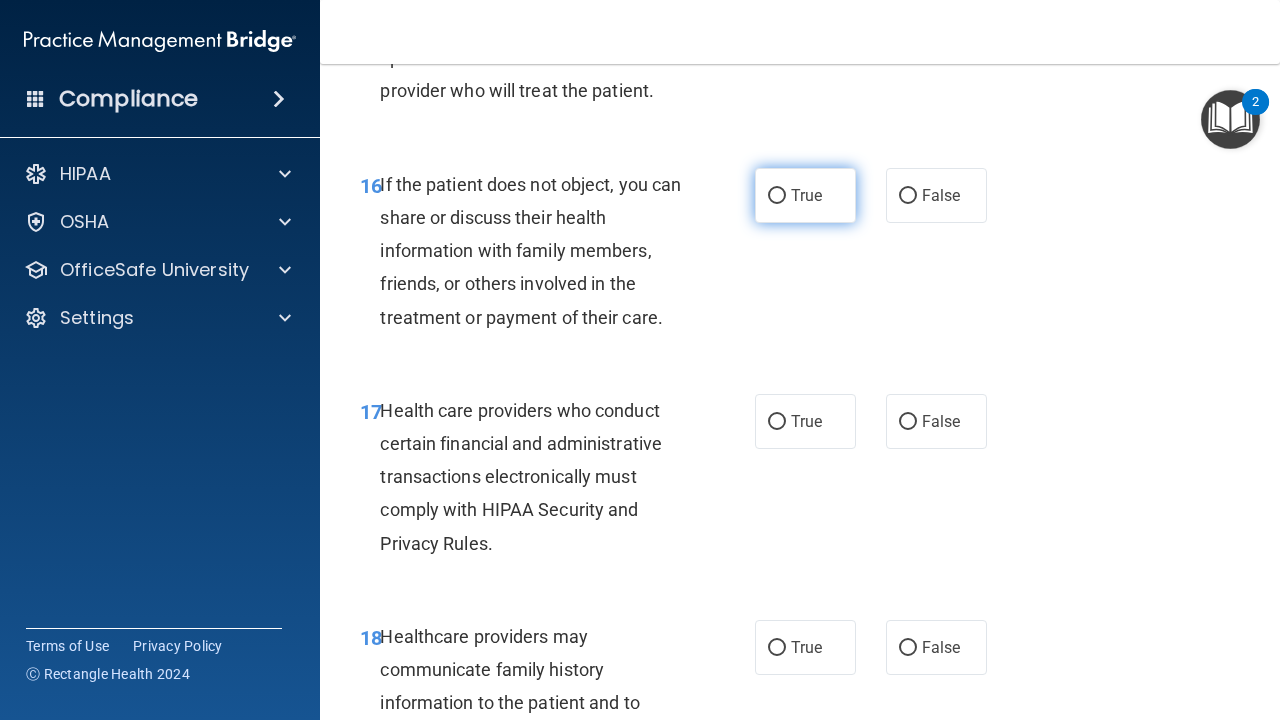 click on "True" at bounding box center [805, 195] 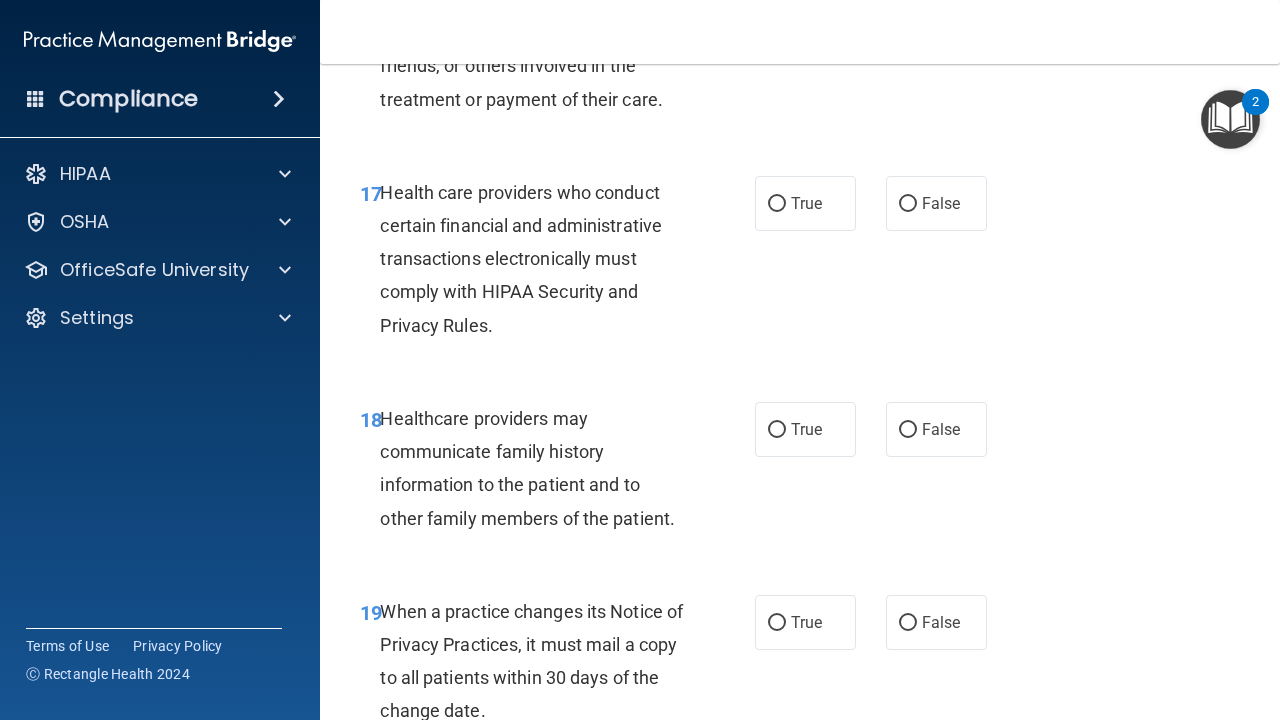 scroll, scrollTop: 3437, scrollLeft: 0, axis: vertical 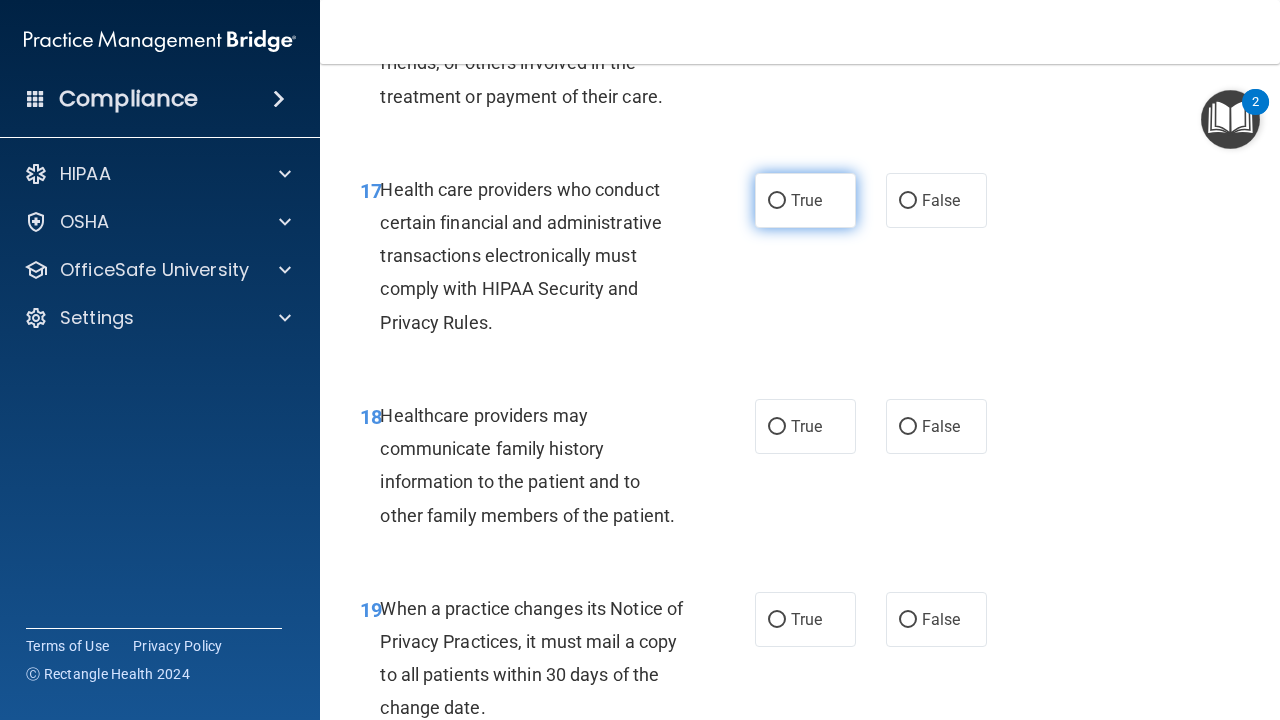 click on "True" at bounding box center (777, 201) 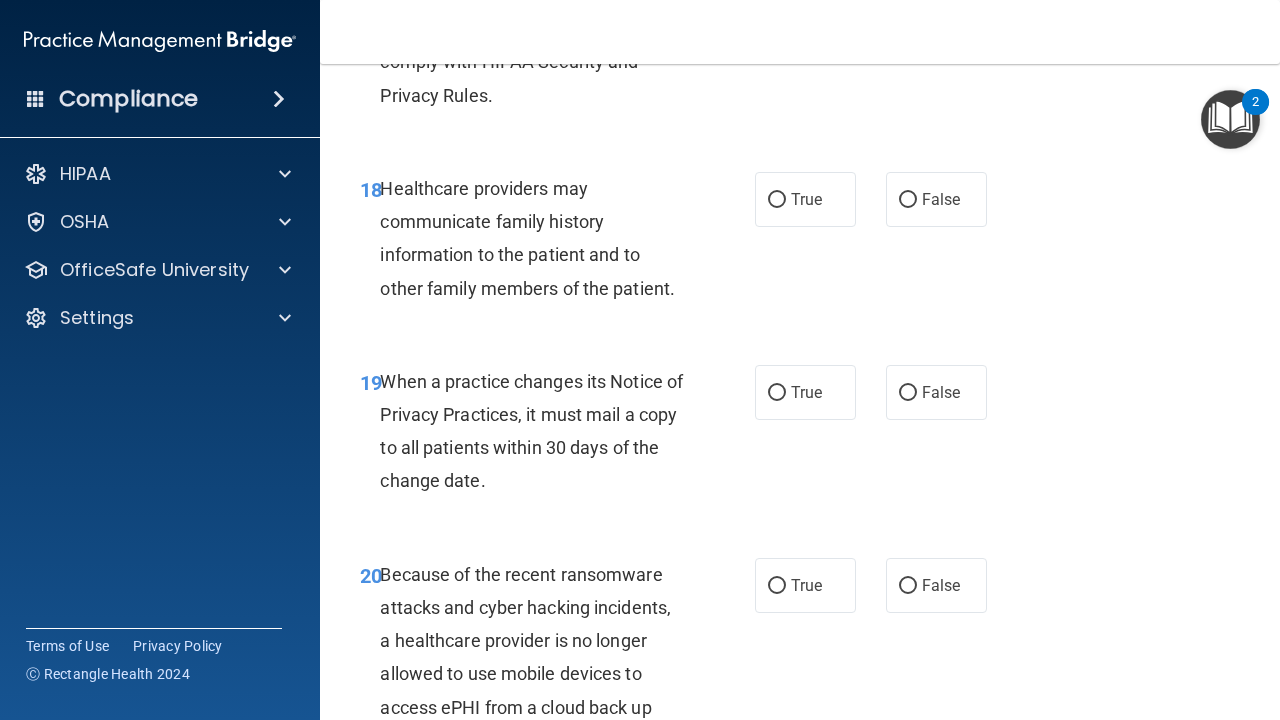 scroll, scrollTop: 3689, scrollLeft: 0, axis: vertical 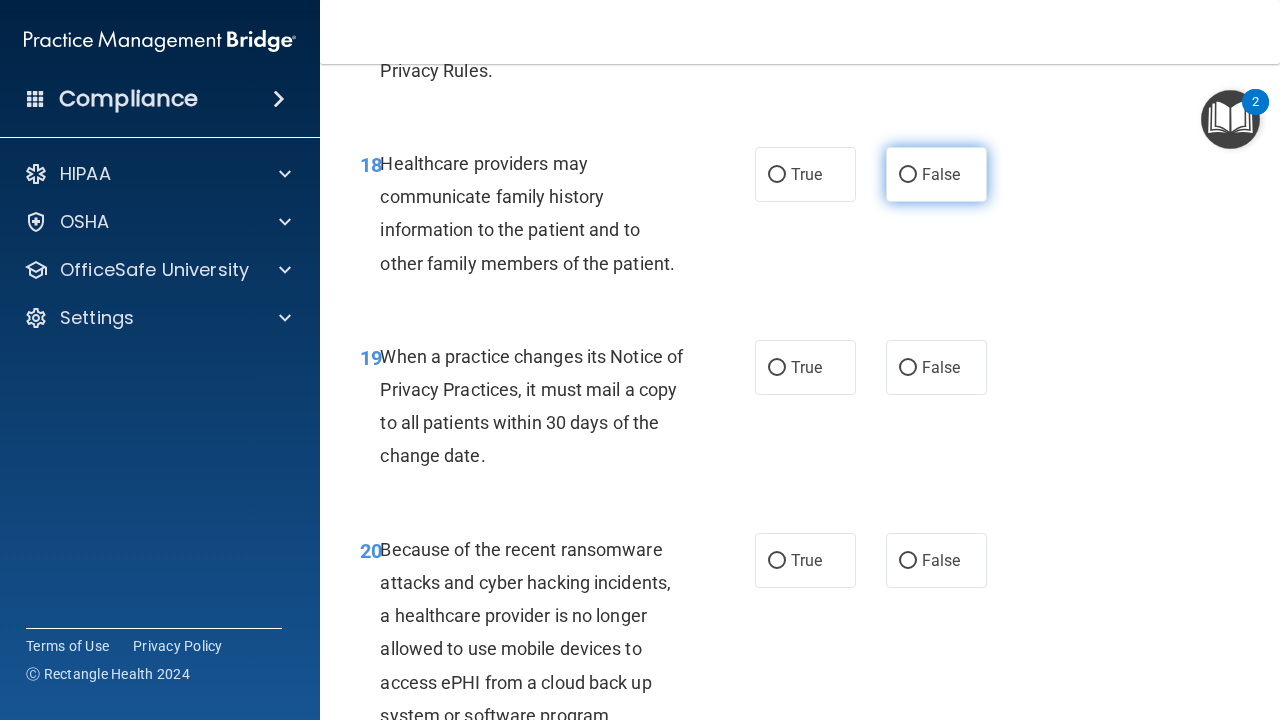 click on "False" at bounding box center [936, 174] 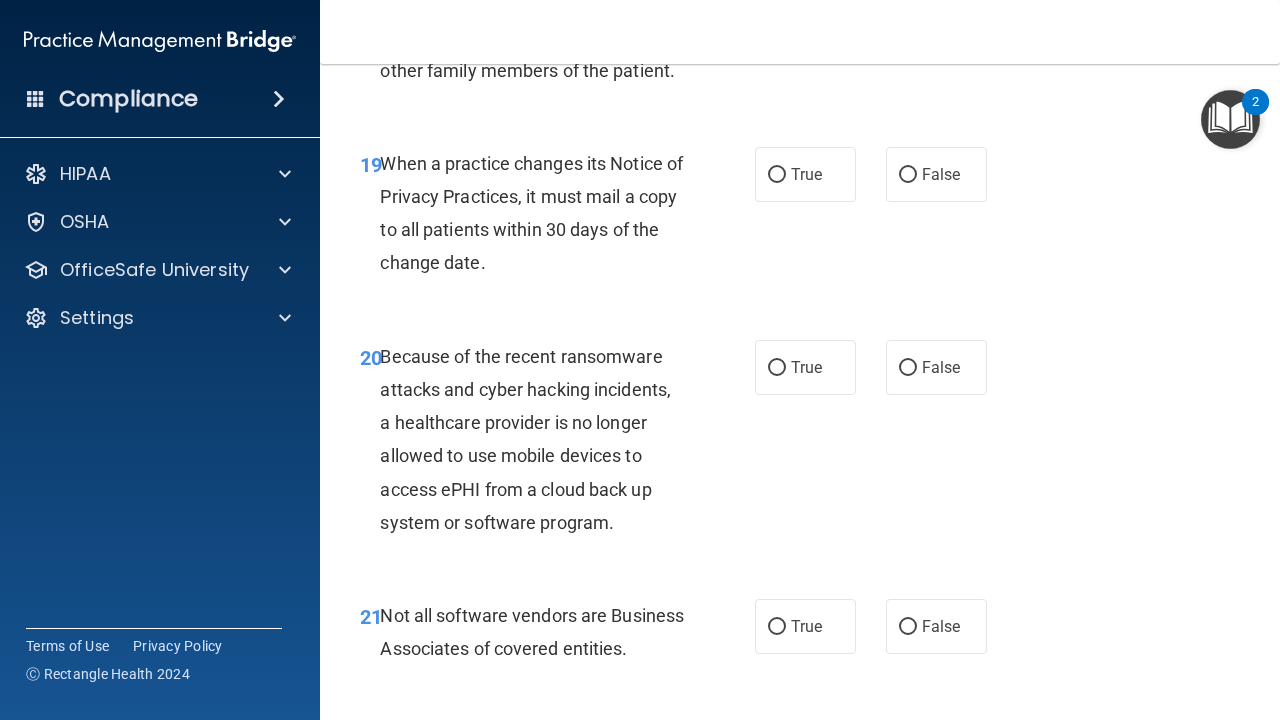 scroll, scrollTop: 3888, scrollLeft: 0, axis: vertical 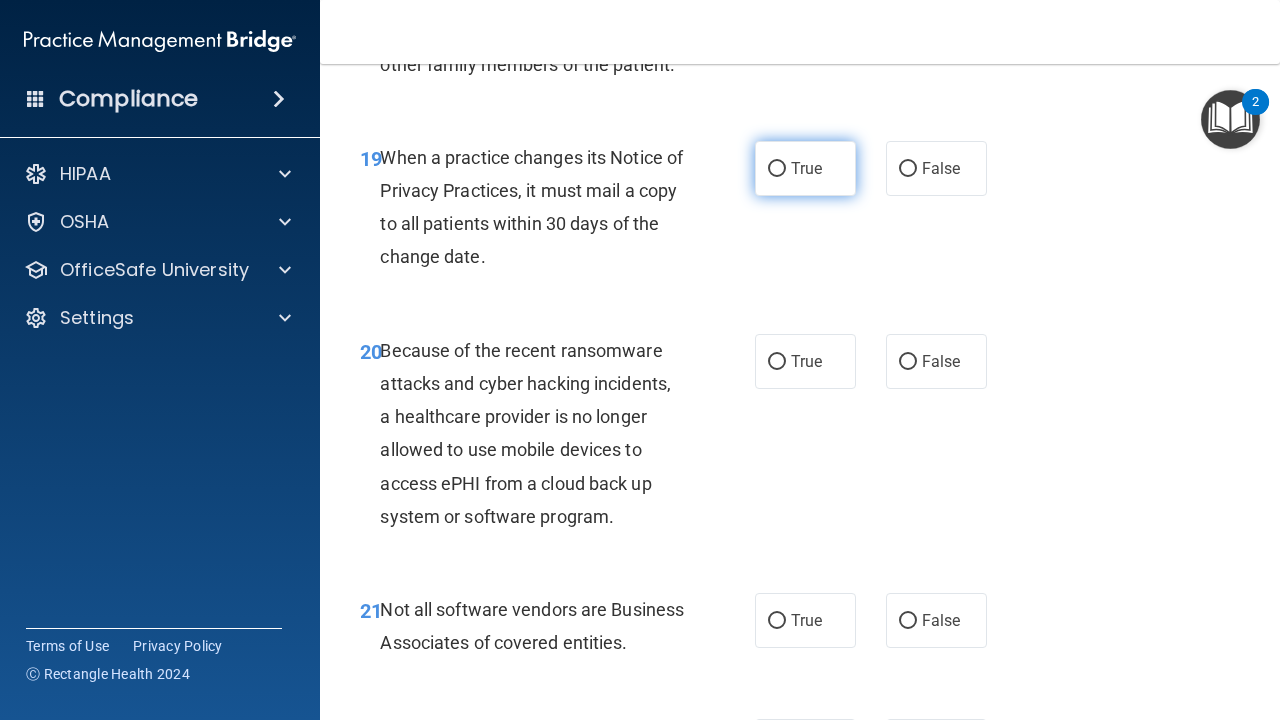 click on "True" at bounding box center [806, 168] 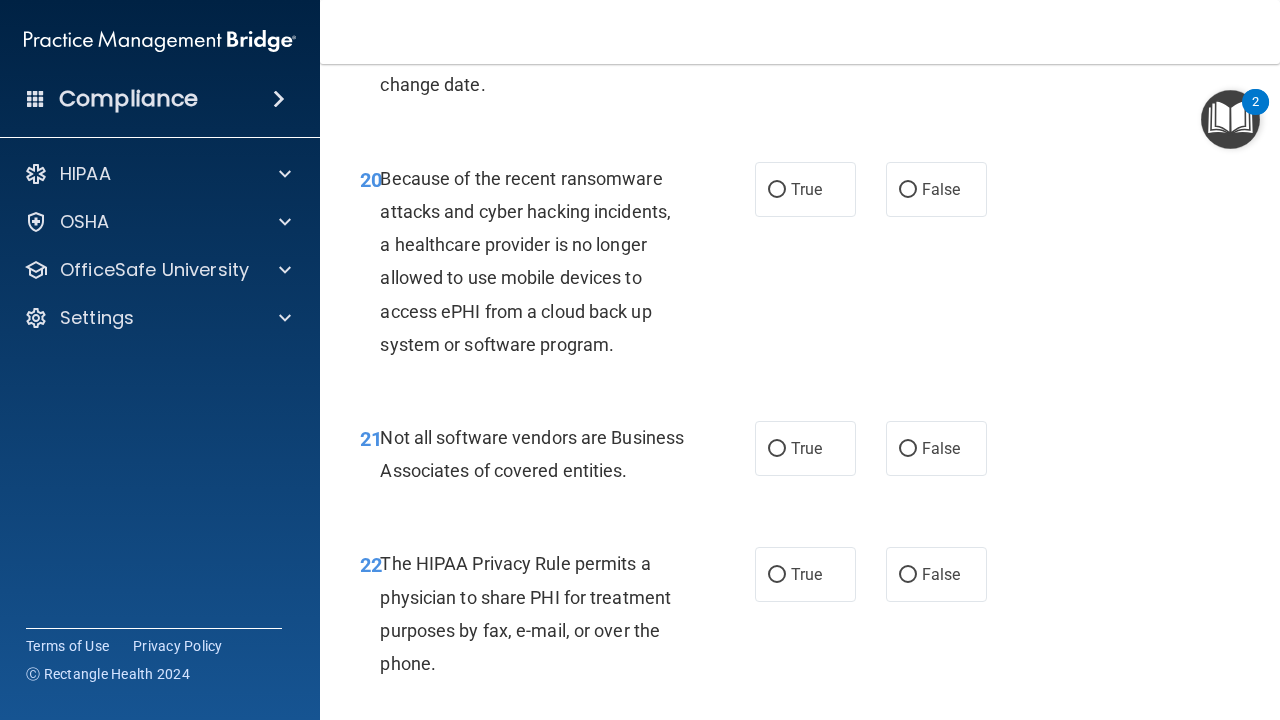 scroll, scrollTop: 4061, scrollLeft: 0, axis: vertical 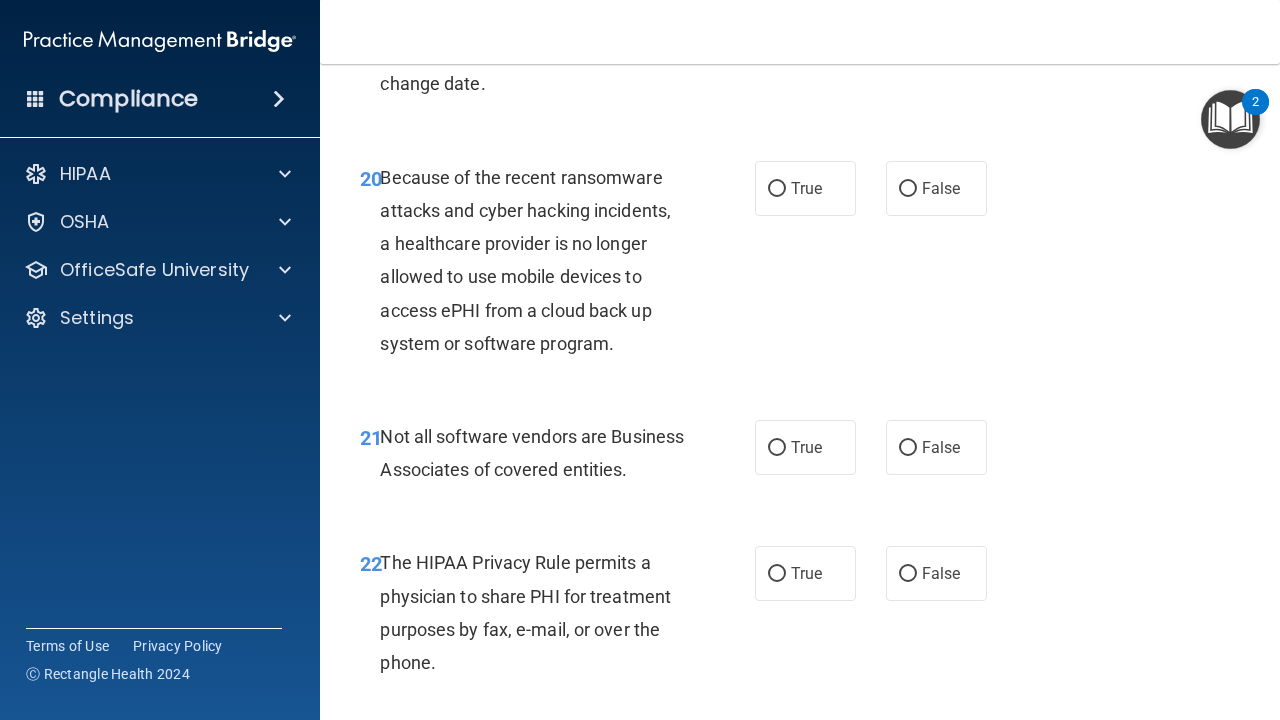 click on "True           False" at bounding box center (876, 188) 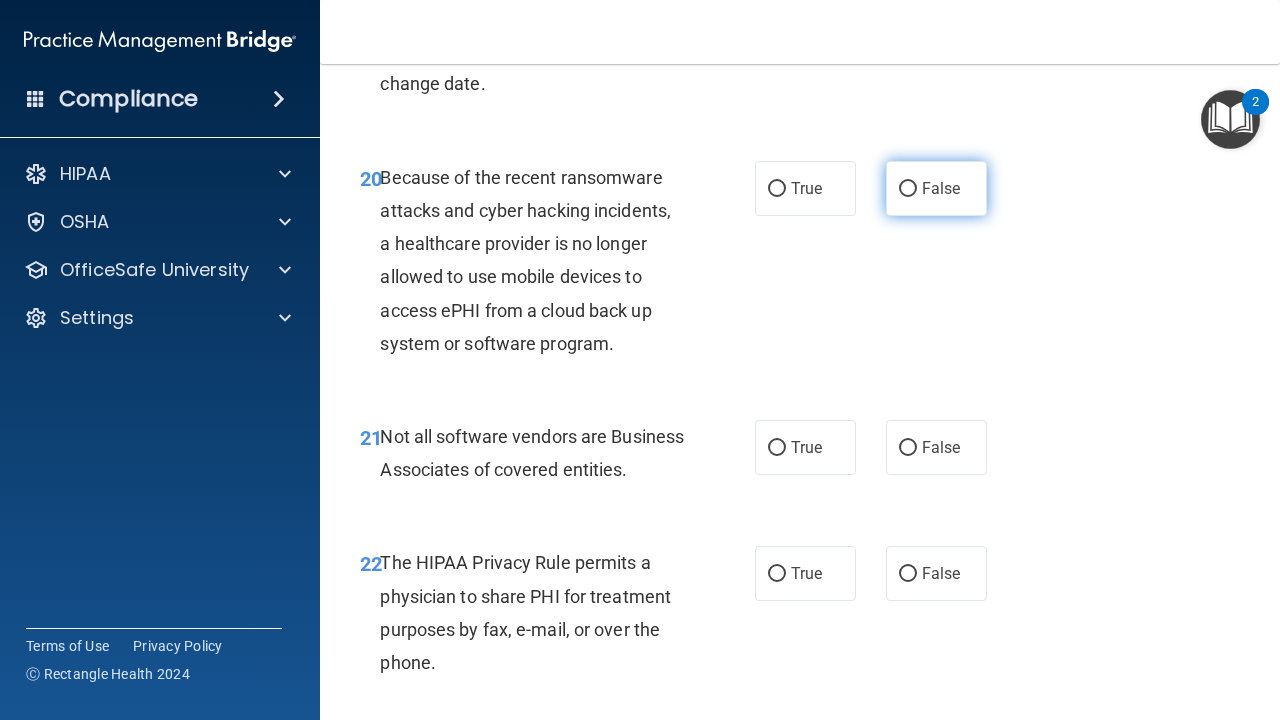 click on "False" at bounding box center (936, 188) 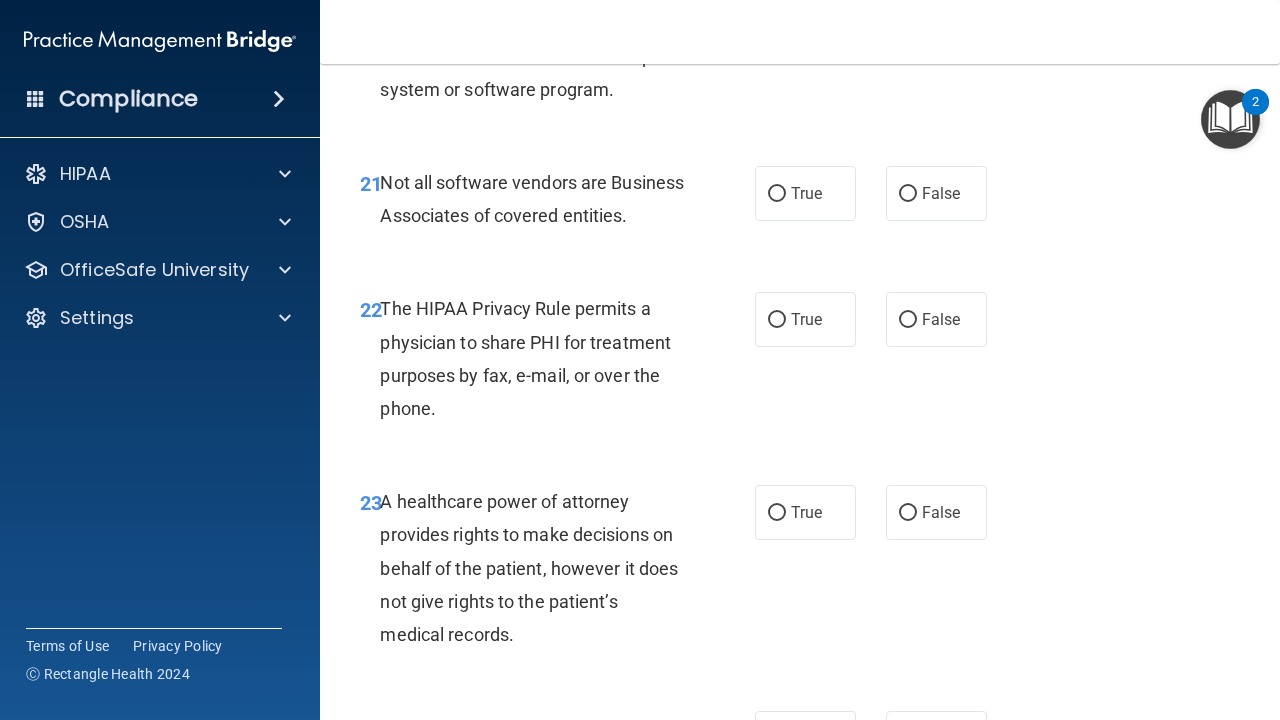 scroll, scrollTop: 4319, scrollLeft: 0, axis: vertical 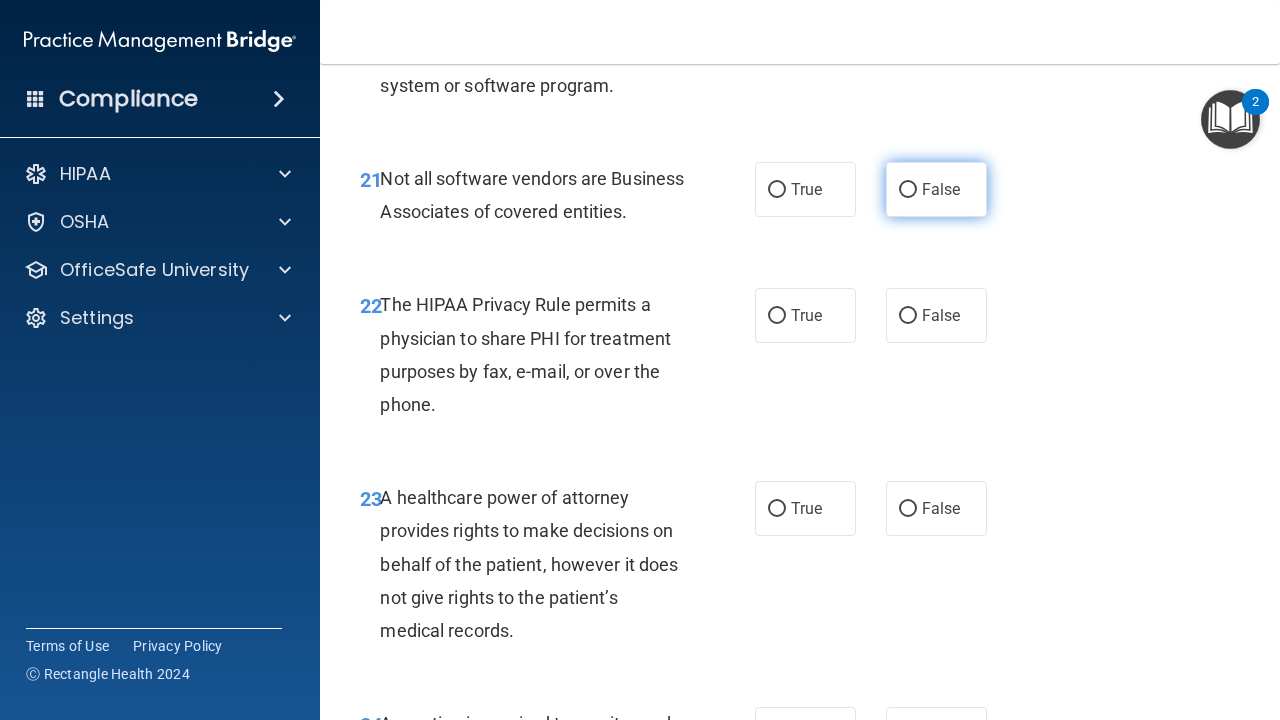 click on "False" at bounding box center [936, 189] 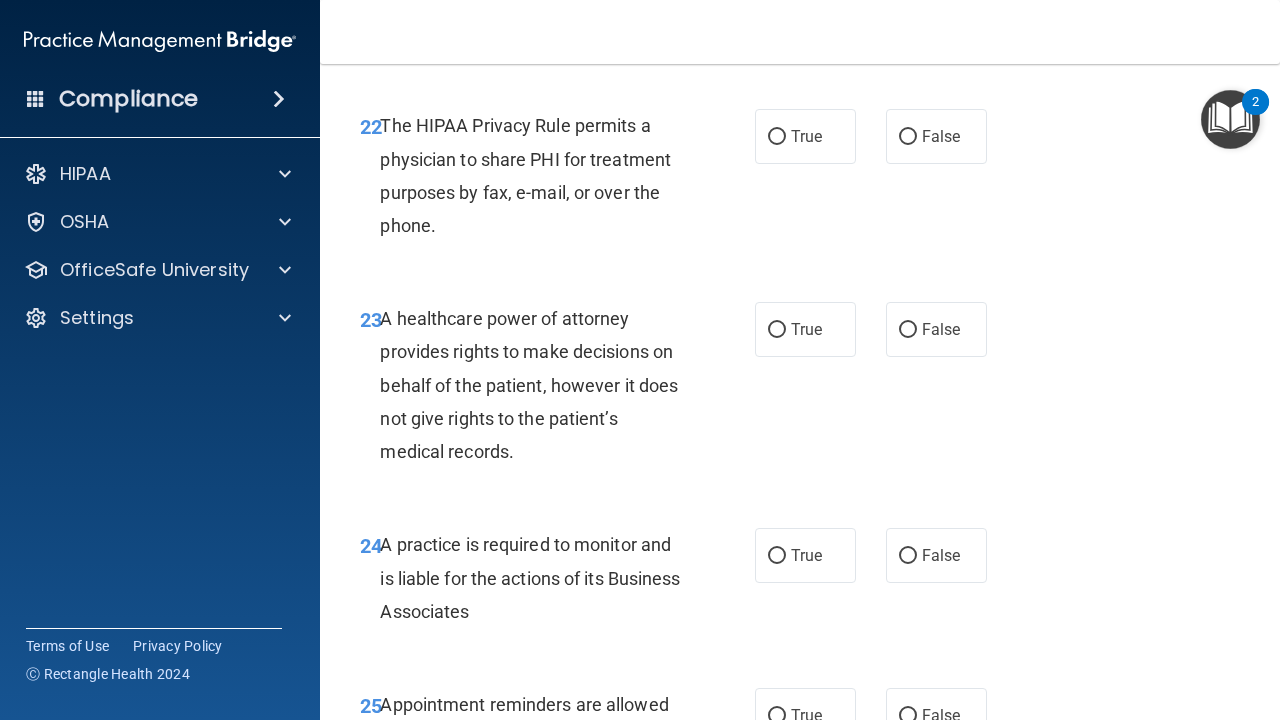 scroll, scrollTop: 4500, scrollLeft: 0, axis: vertical 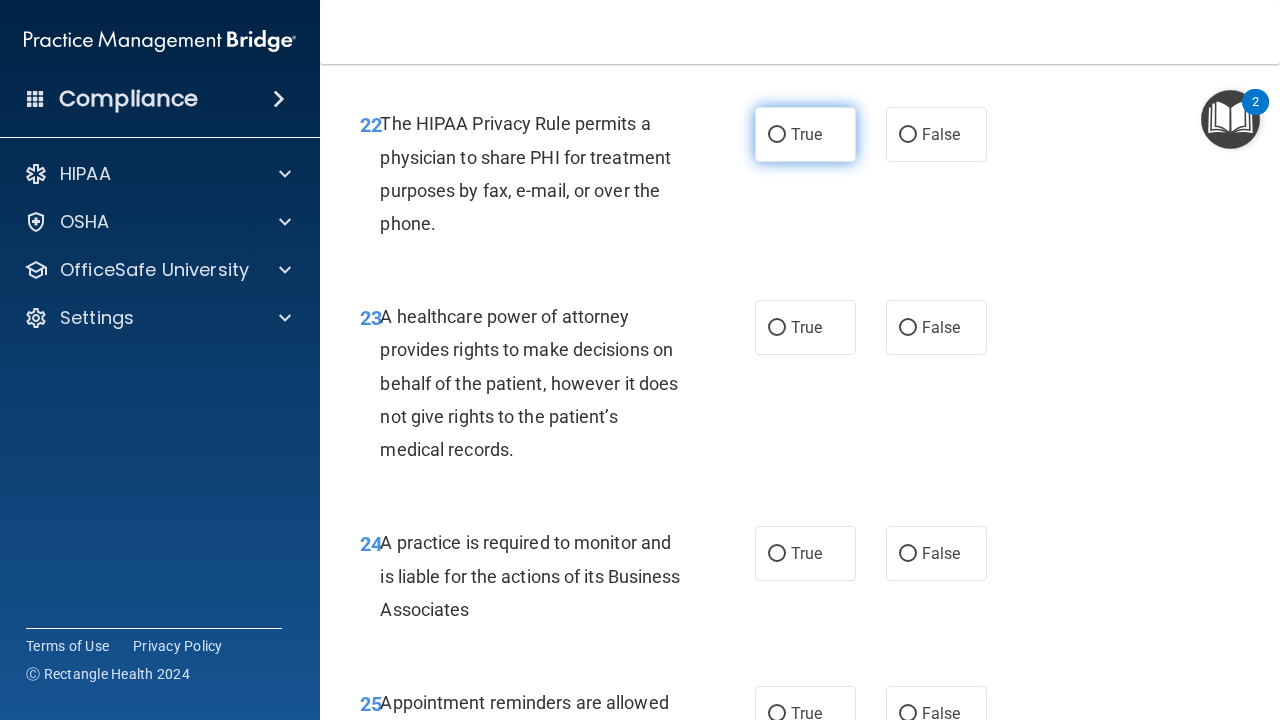 click on "True" at bounding box center [777, 135] 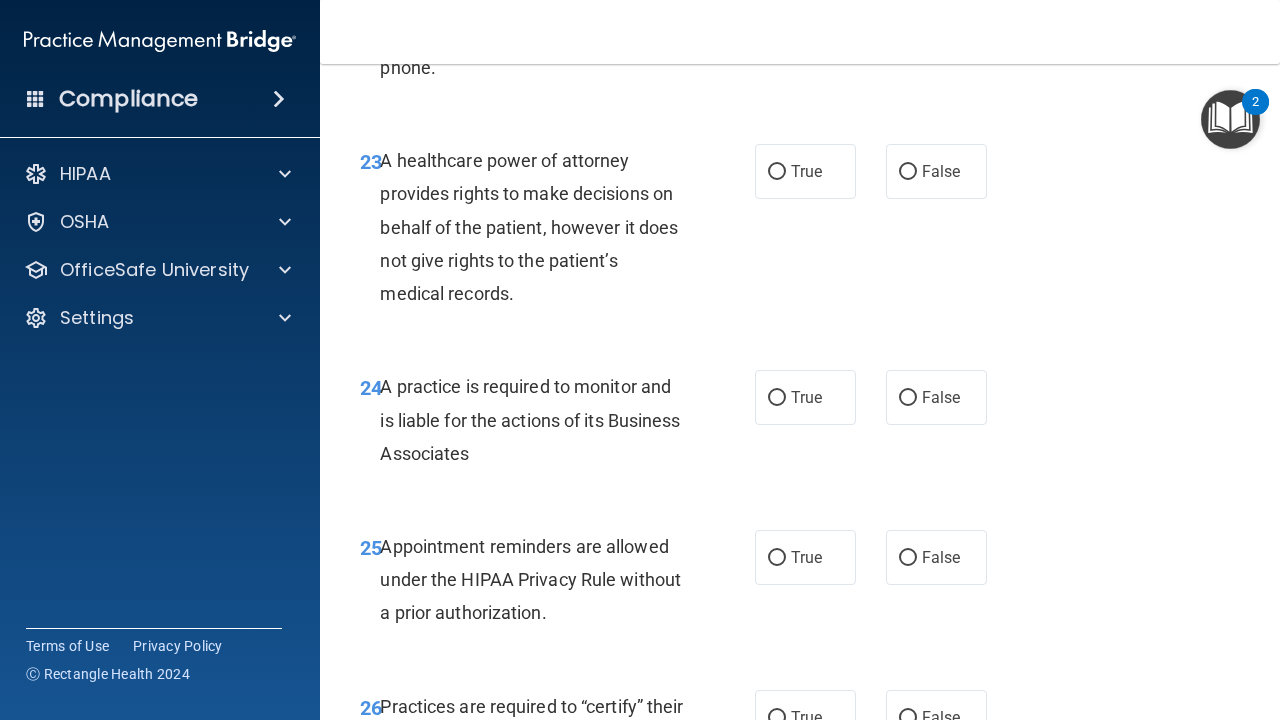 scroll, scrollTop: 4664, scrollLeft: 0, axis: vertical 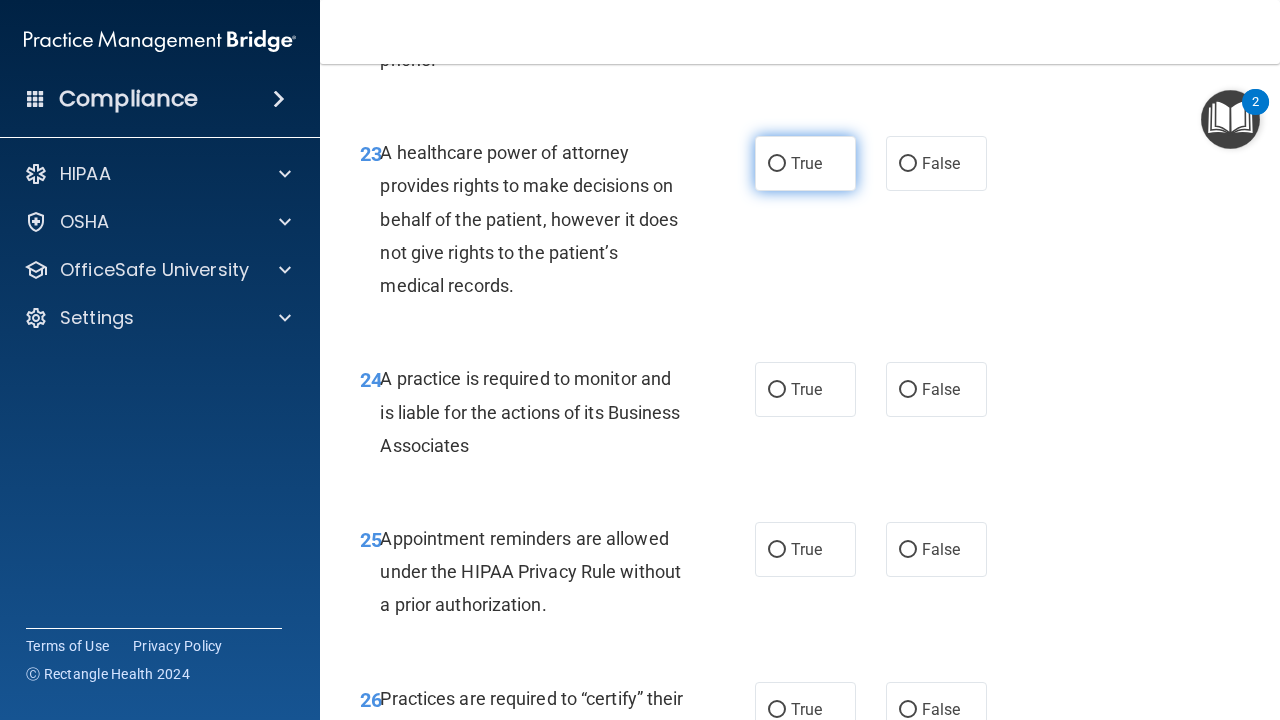 click on "True" at bounding box center [805, 163] 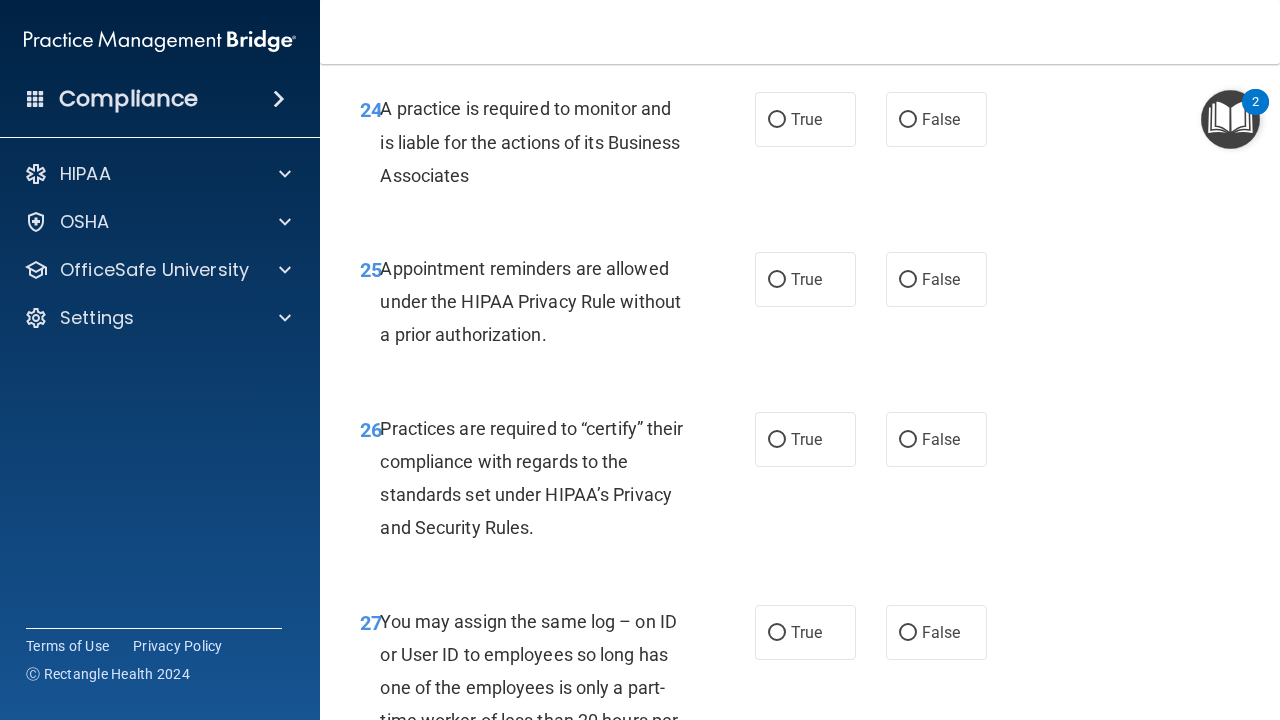 scroll, scrollTop: 4938, scrollLeft: 0, axis: vertical 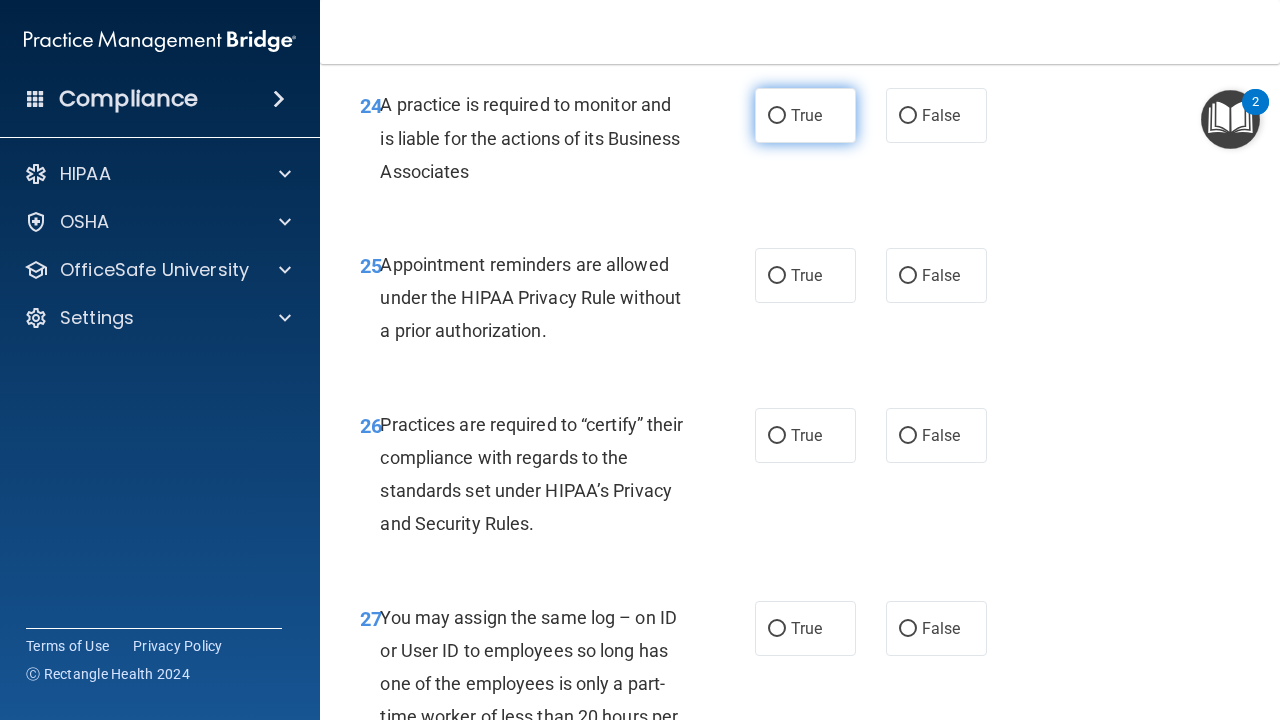 click on "True" at bounding box center (805, 115) 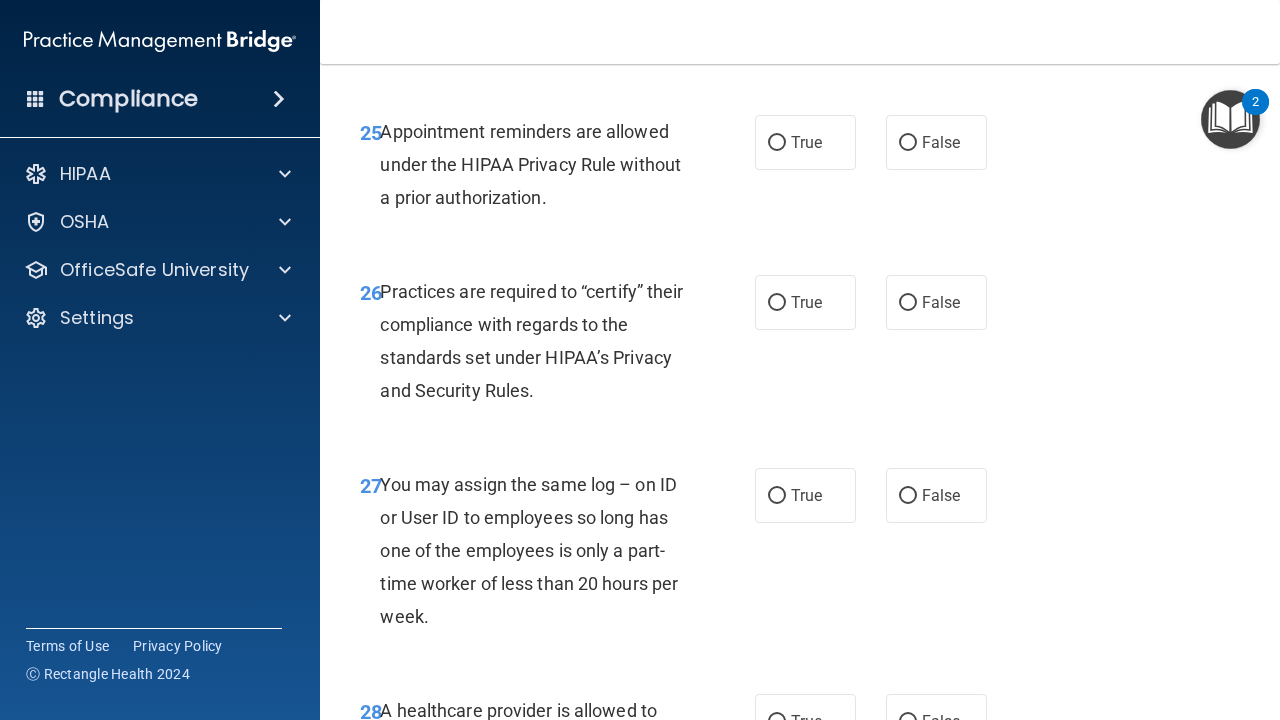 scroll, scrollTop: 5073, scrollLeft: 0, axis: vertical 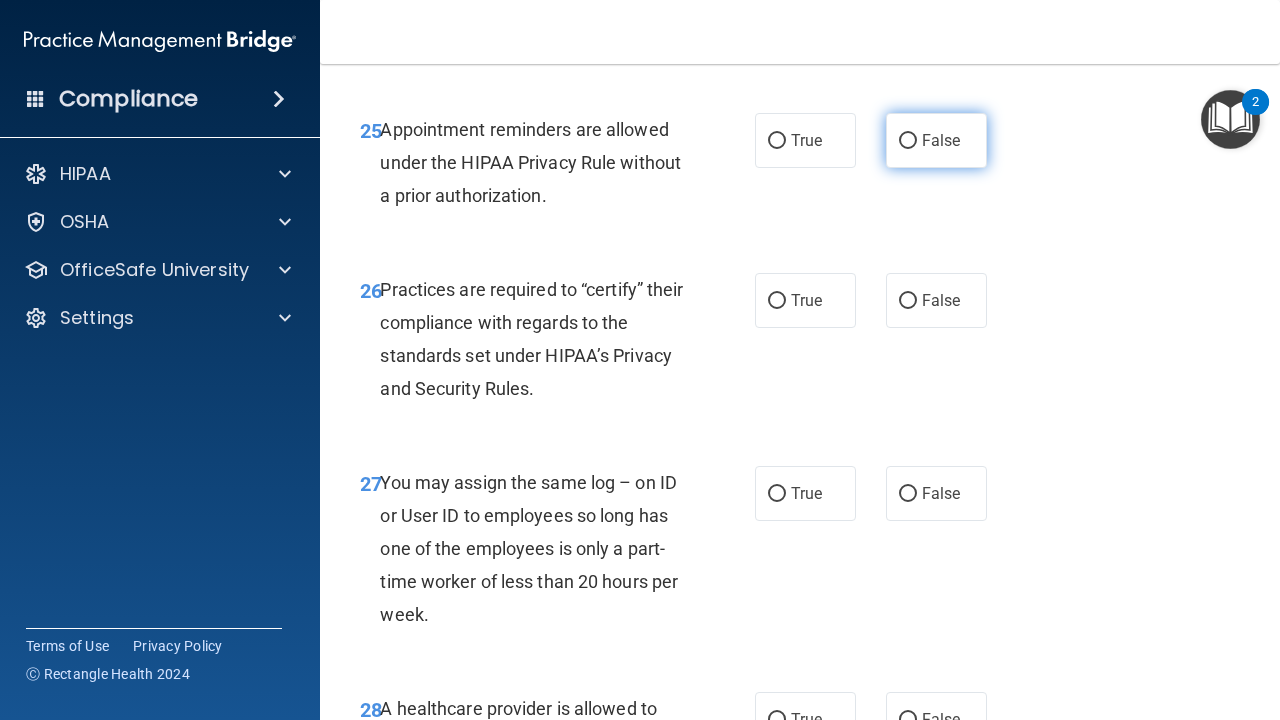 click on "False" at bounding box center (941, 140) 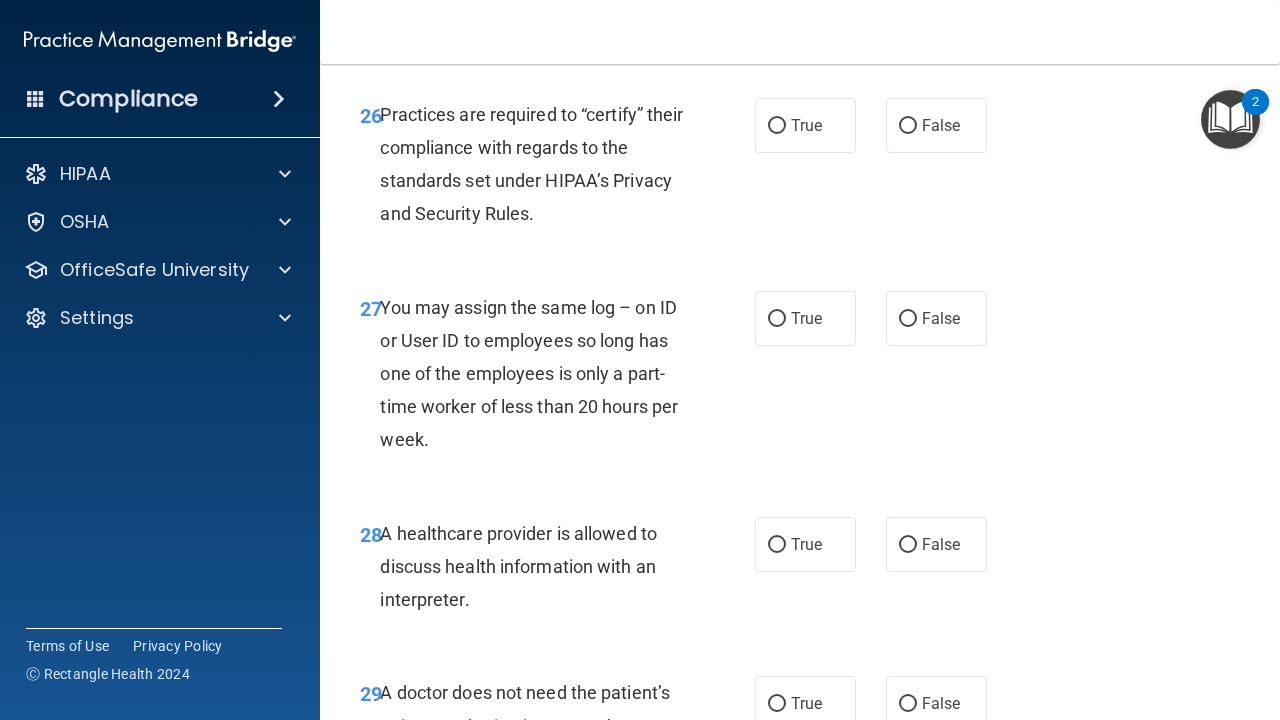 scroll, scrollTop: 5259, scrollLeft: 0, axis: vertical 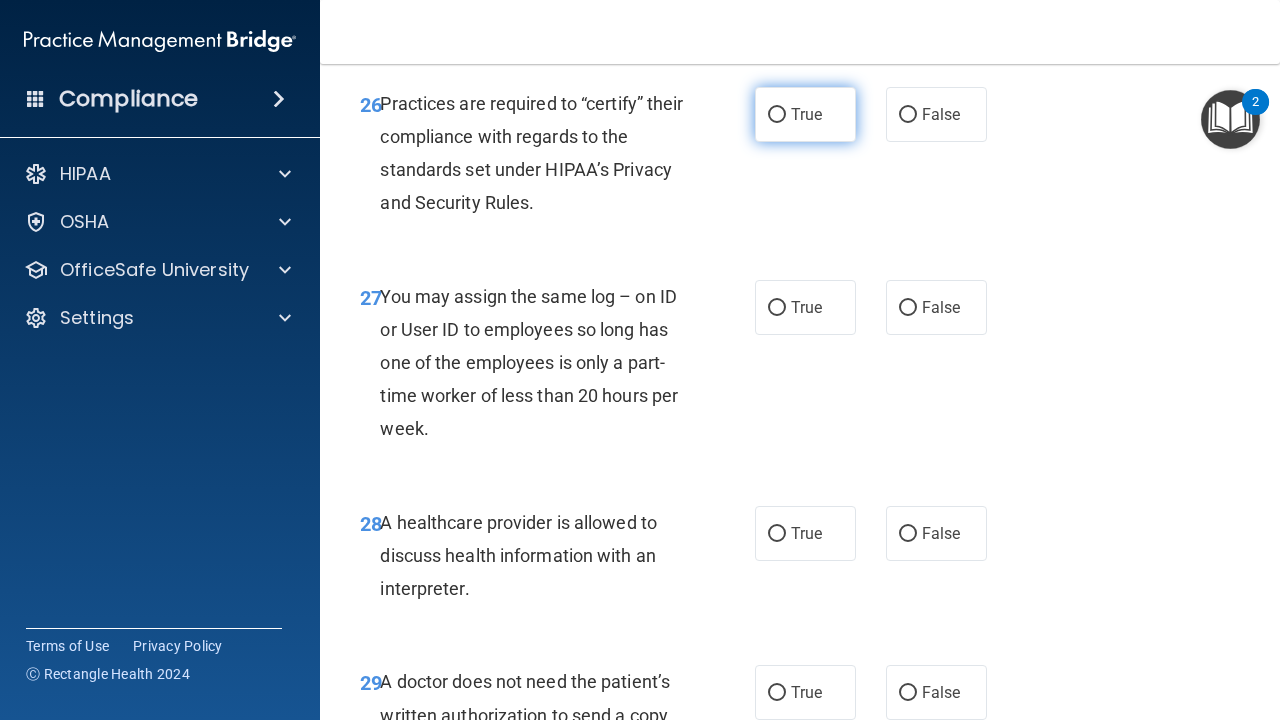 click on "True" at bounding box center [805, 114] 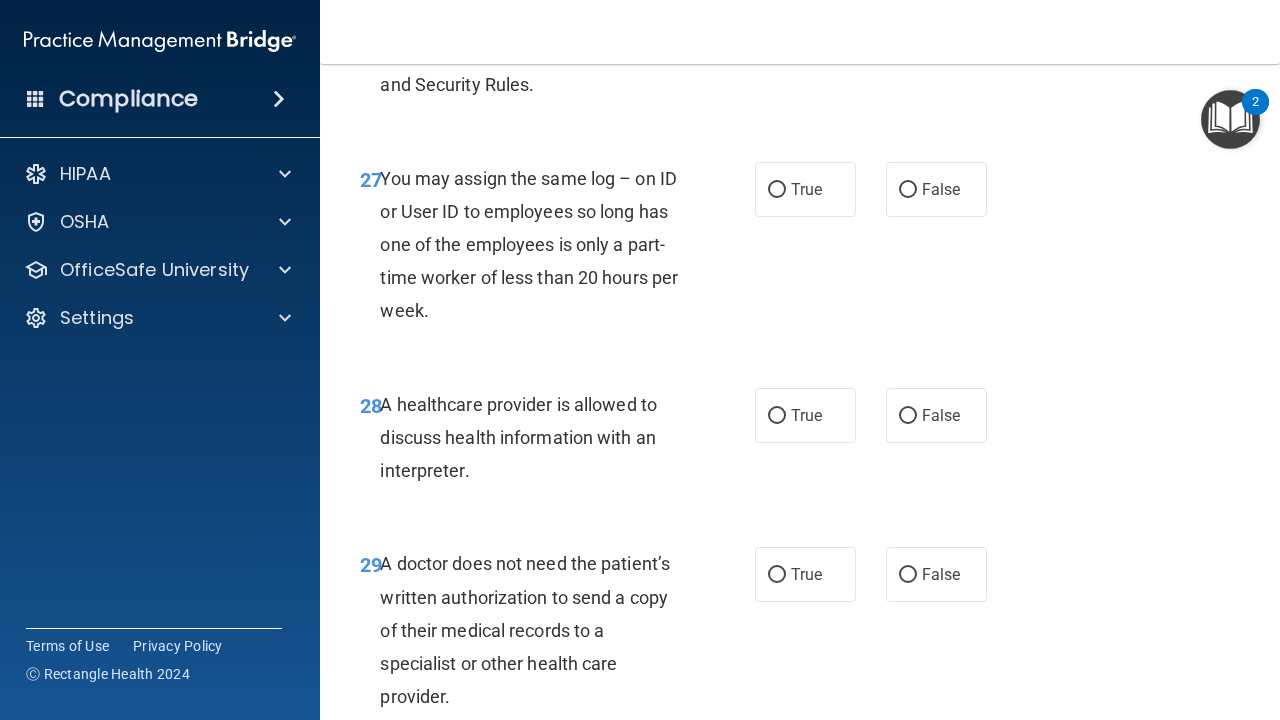 scroll, scrollTop: 5387, scrollLeft: 0, axis: vertical 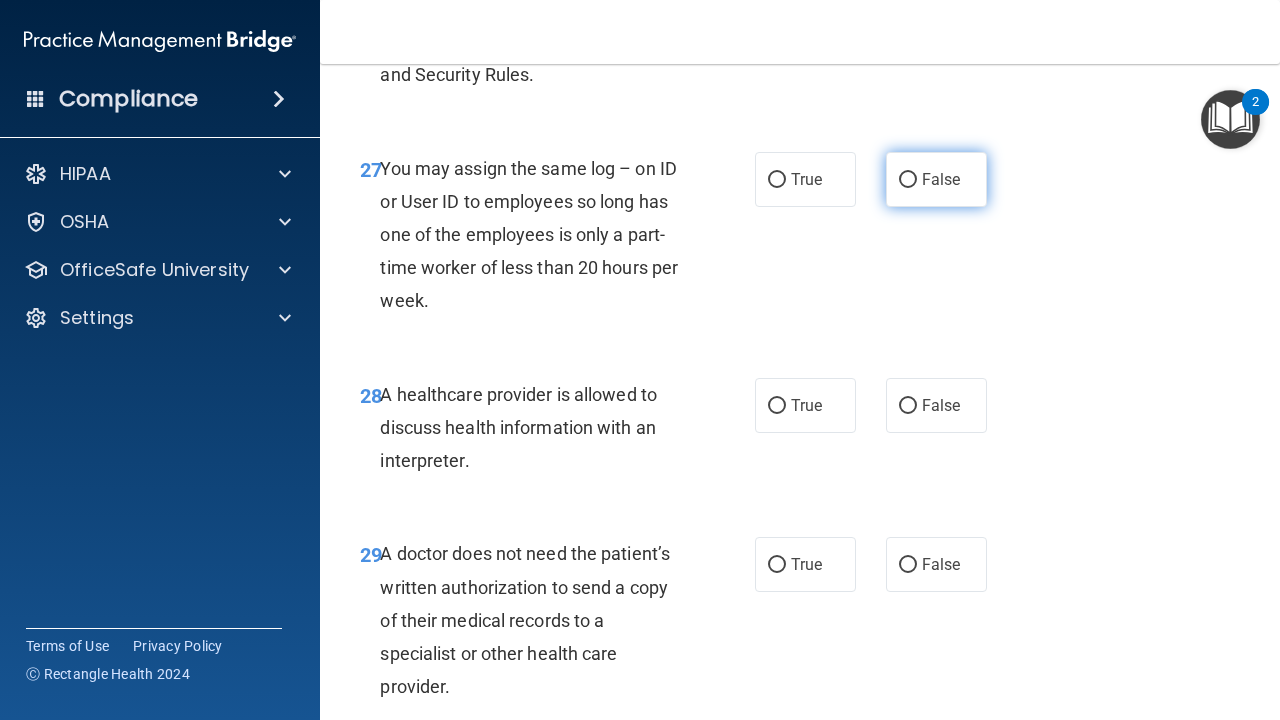 click on "False" at bounding box center [936, 179] 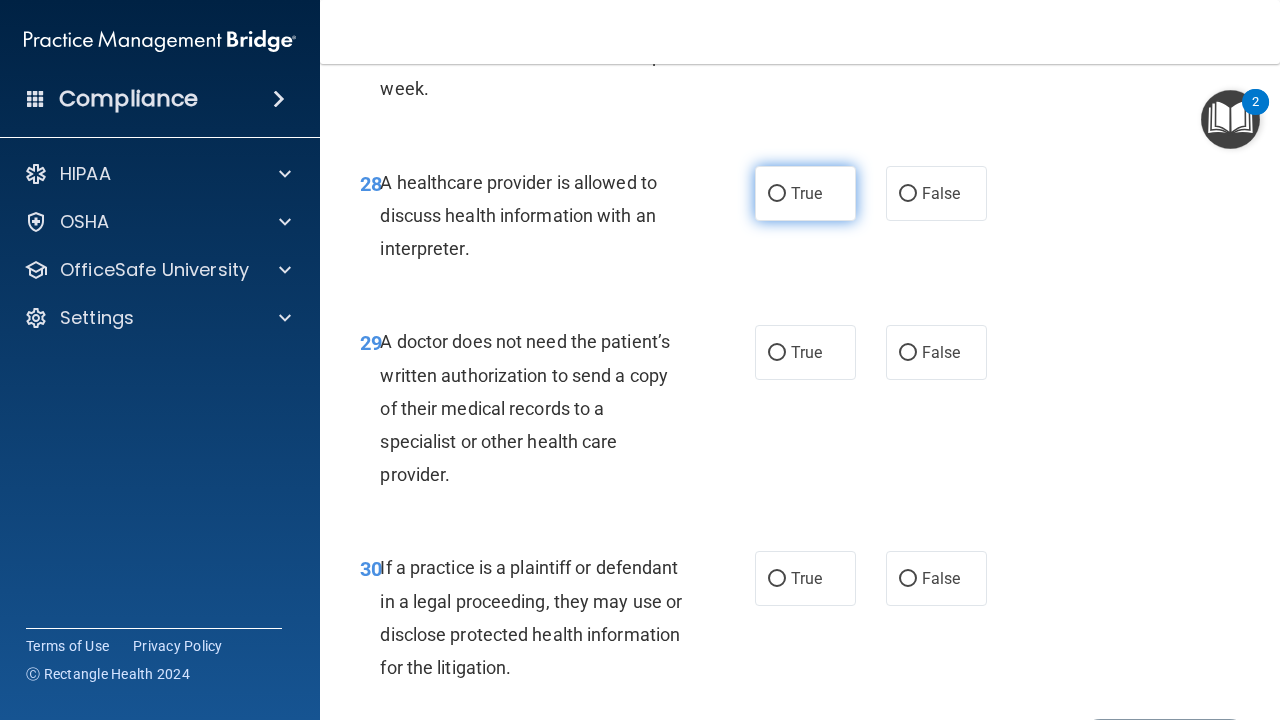 scroll, scrollTop: 5603, scrollLeft: 0, axis: vertical 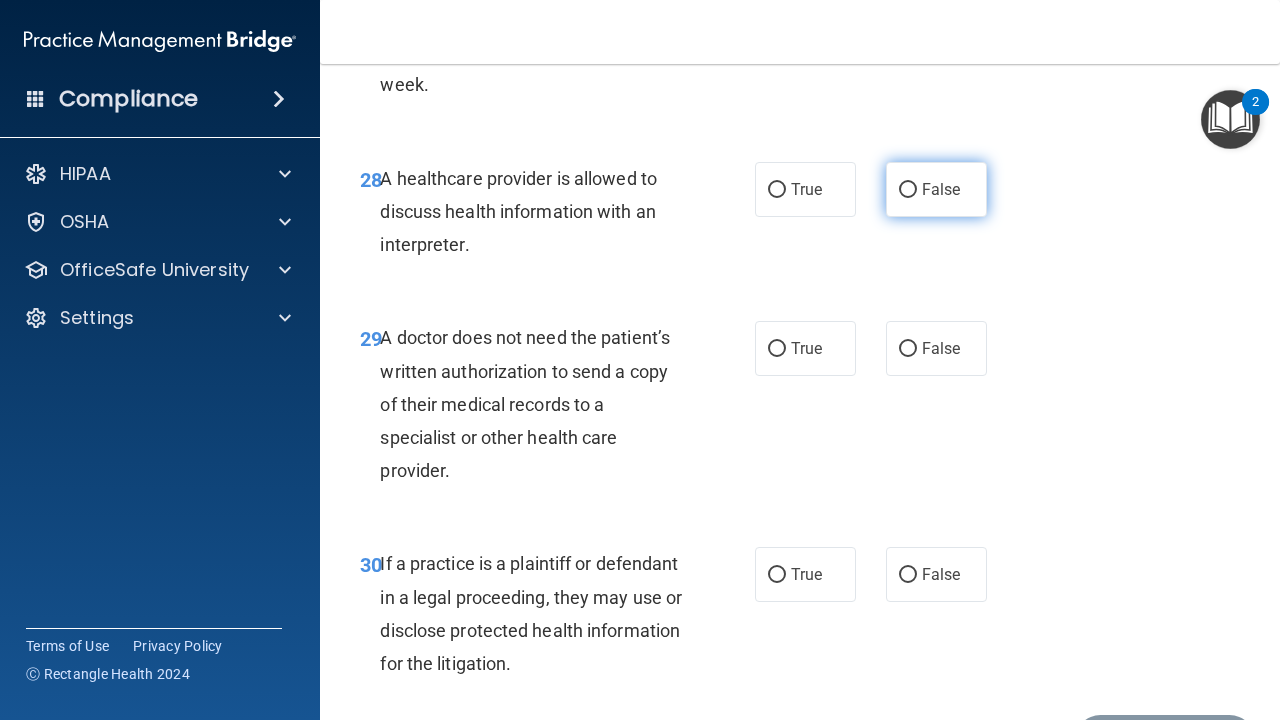 click on "False" at bounding box center (936, 189) 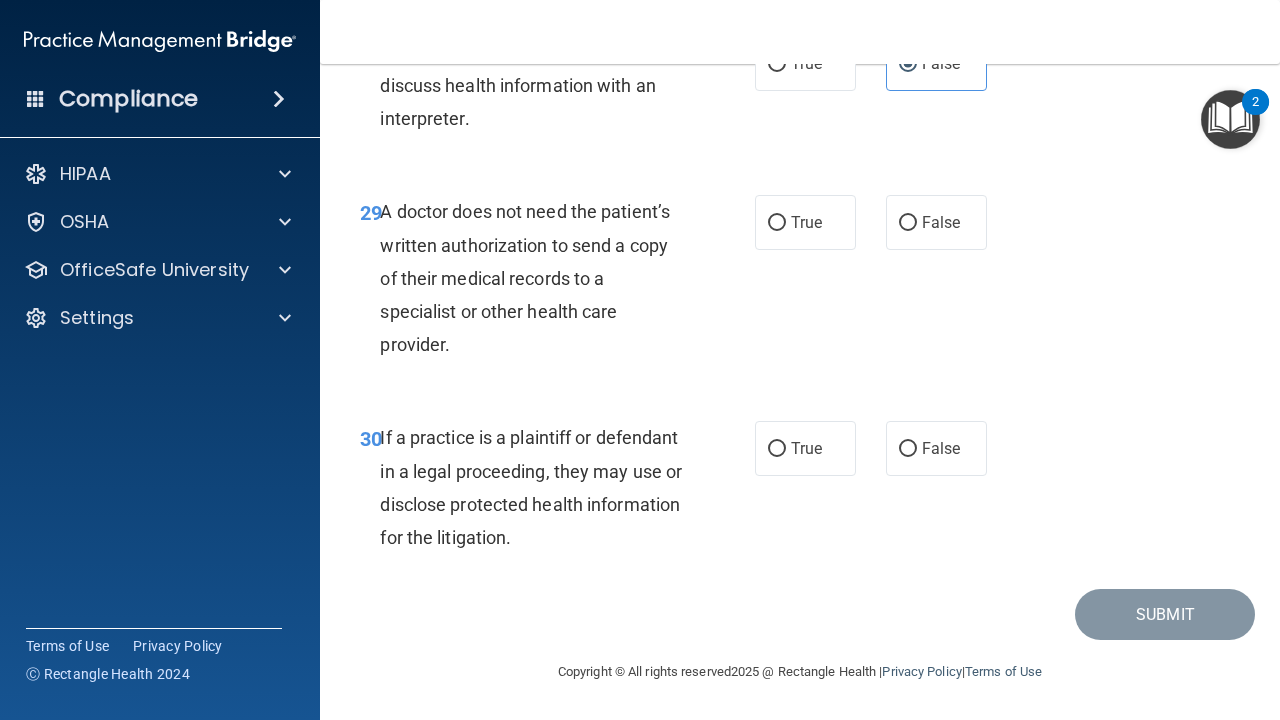 scroll, scrollTop: 5732, scrollLeft: 0, axis: vertical 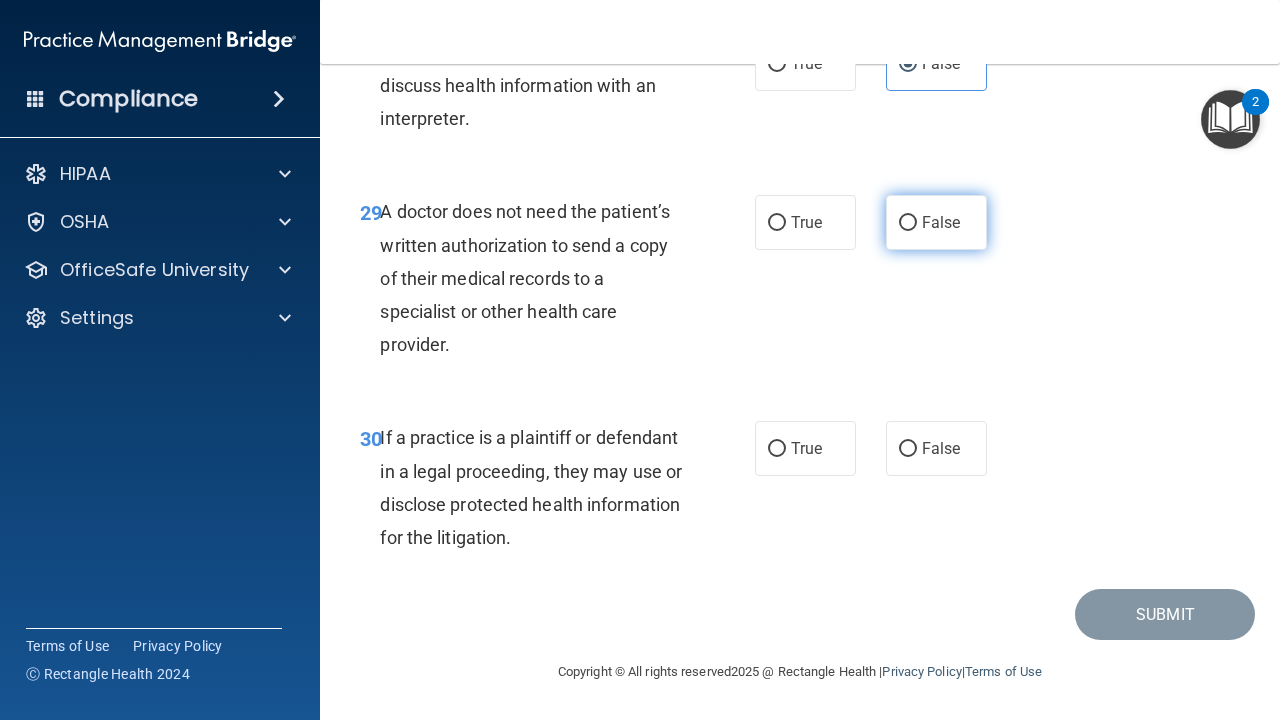 click on "False" at bounding box center [941, 222] 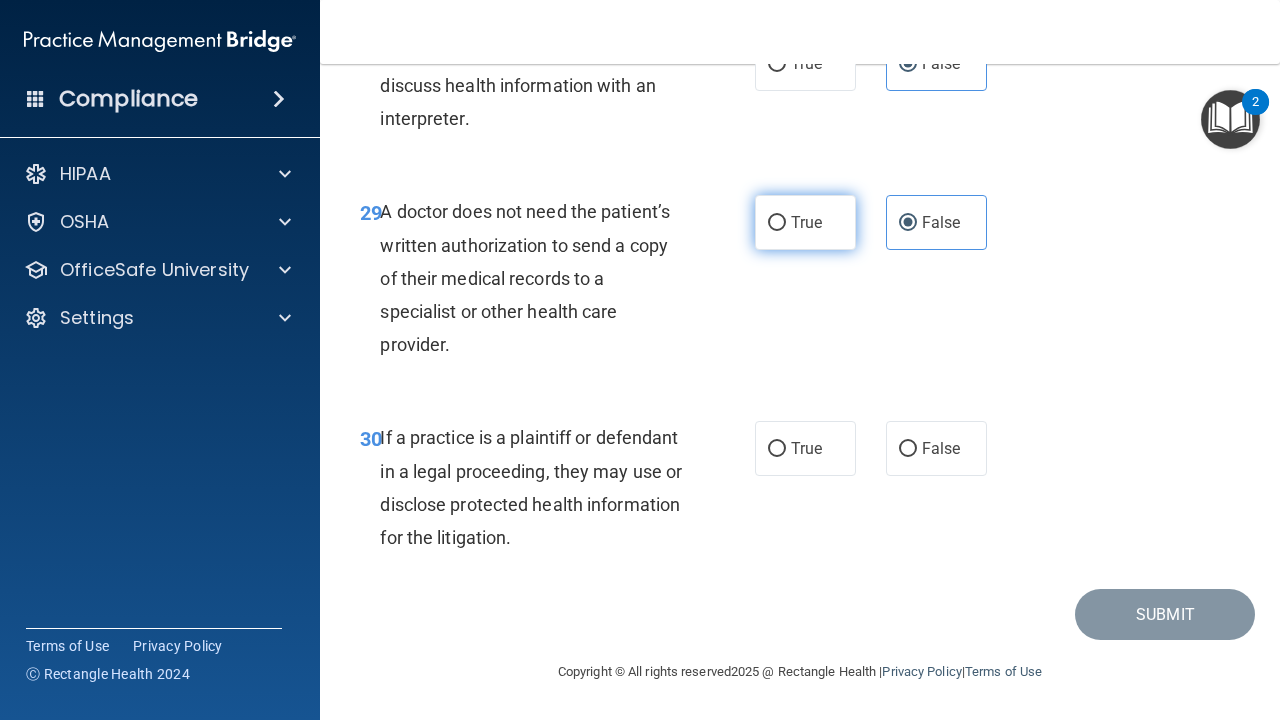 click on "True" at bounding box center [805, 222] 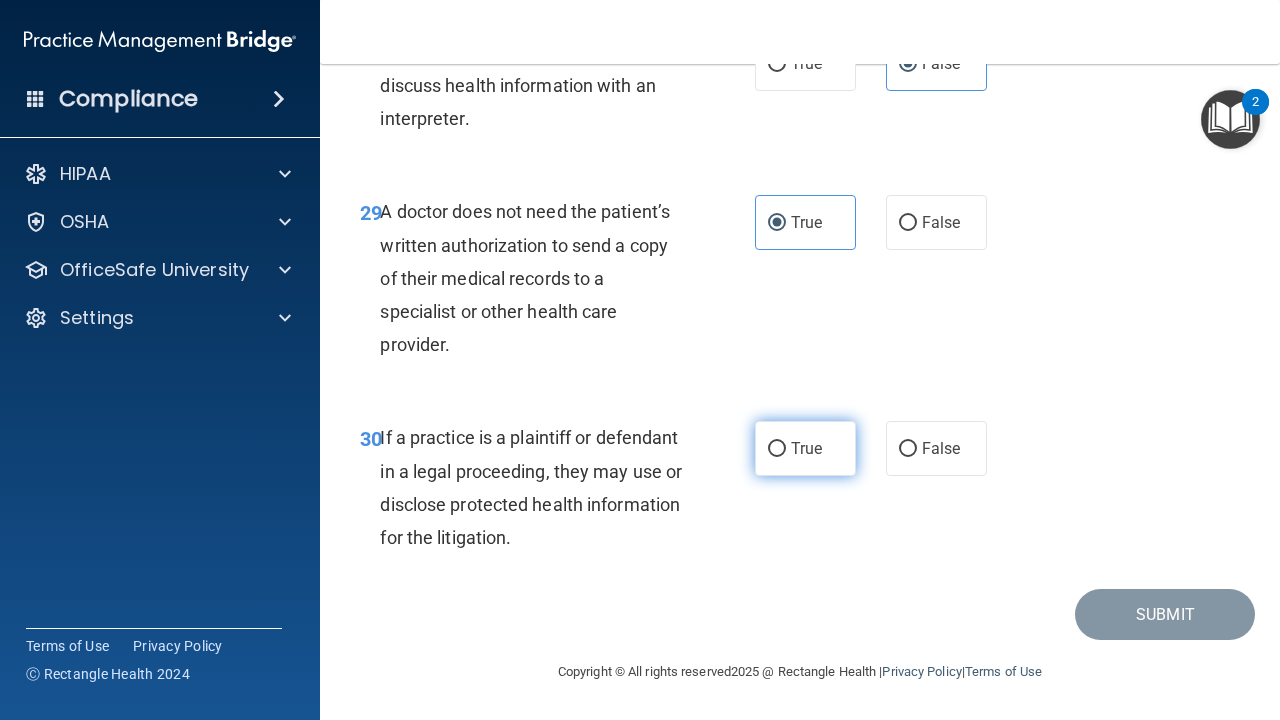 click on "True" at bounding box center [805, 448] 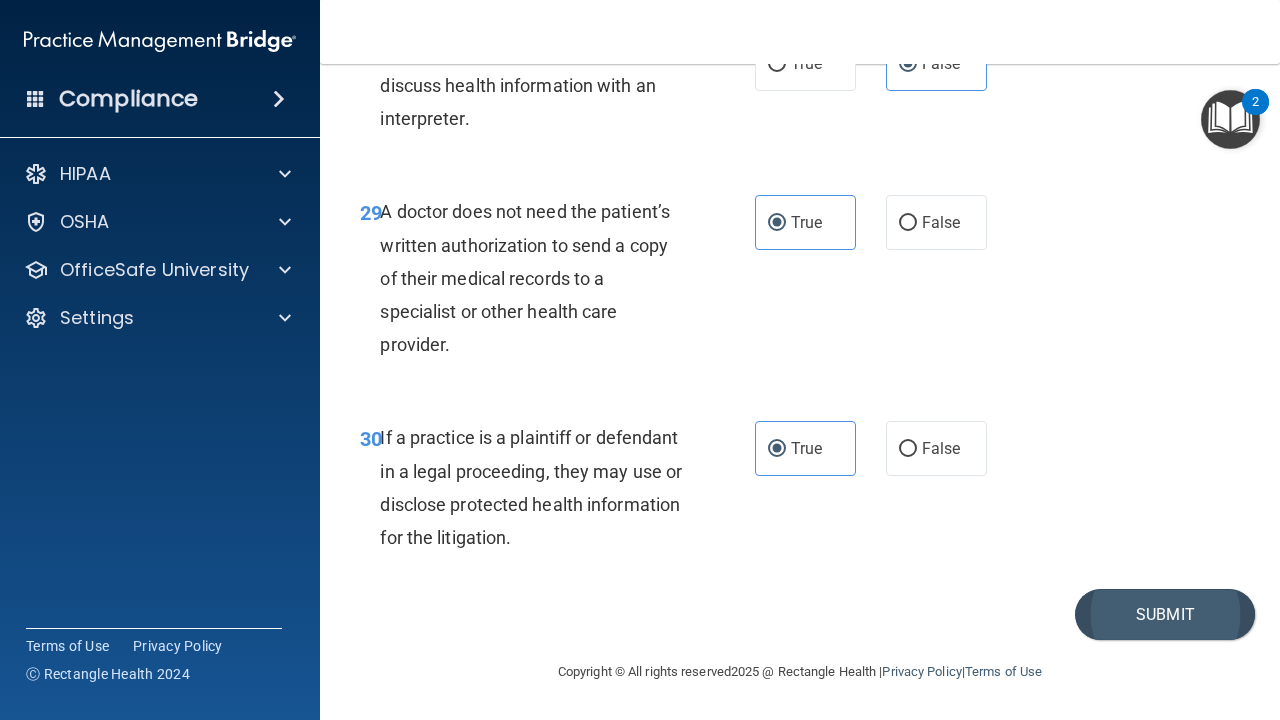 scroll, scrollTop: 5732, scrollLeft: 0, axis: vertical 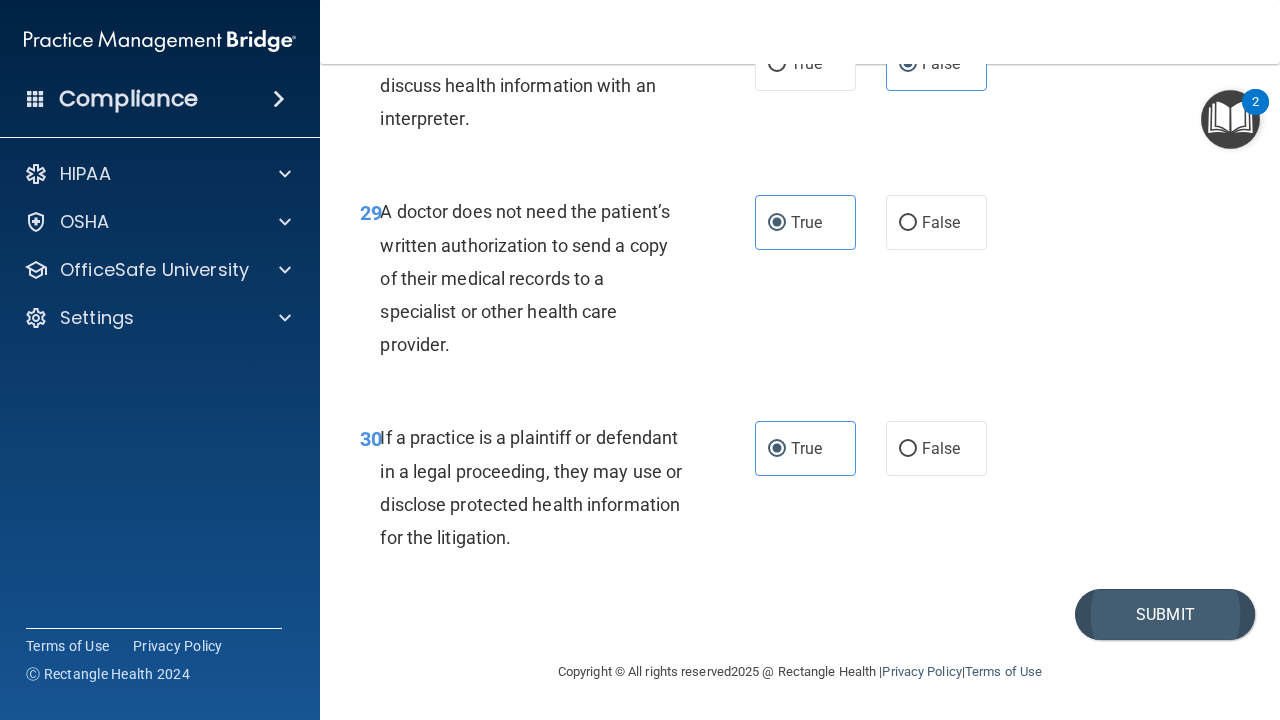 click on "Submit" at bounding box center (1165, 614) 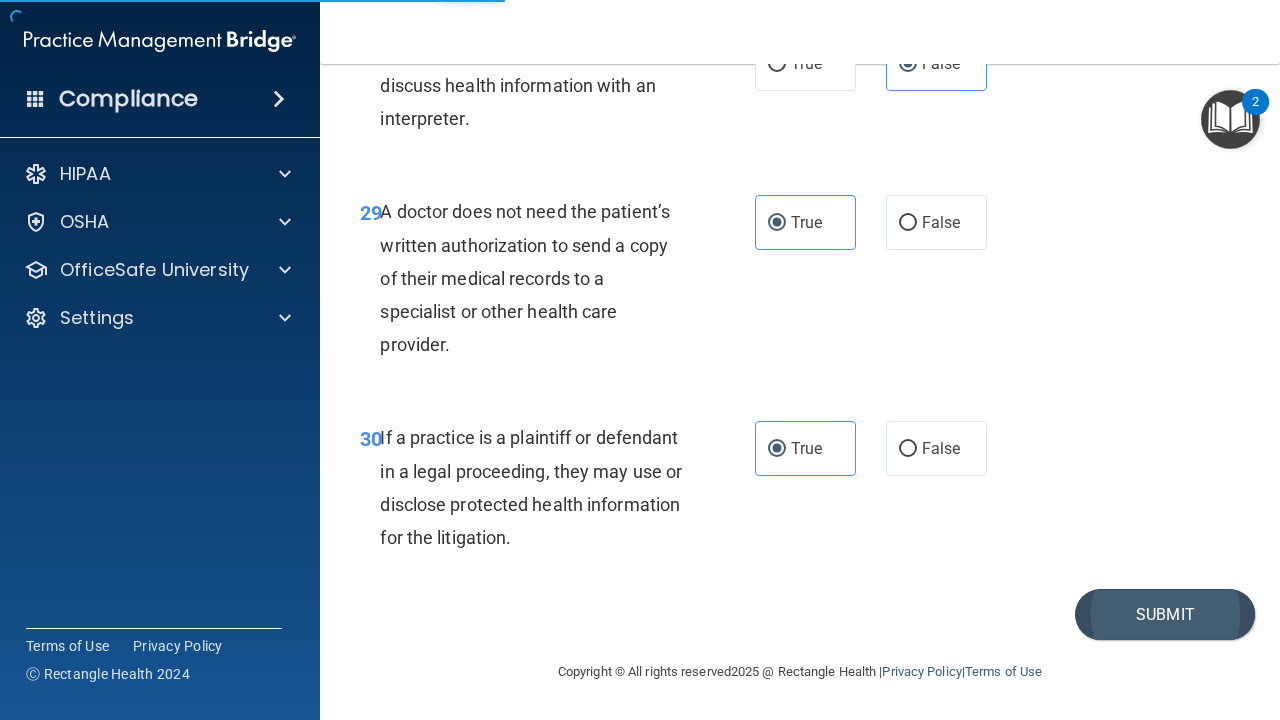 click on "Submit" at bounding box center (1165, 614) 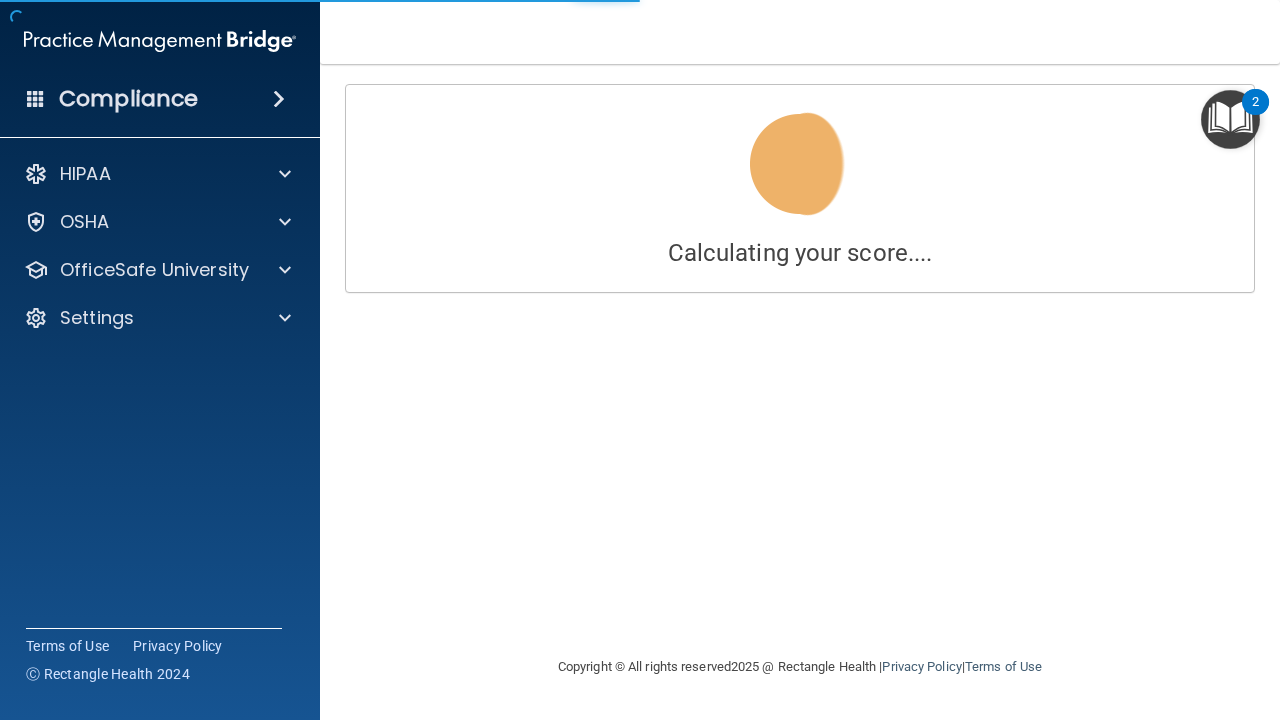 scroll, scrollTop: 0, scrollLeft: 0, axis: both 